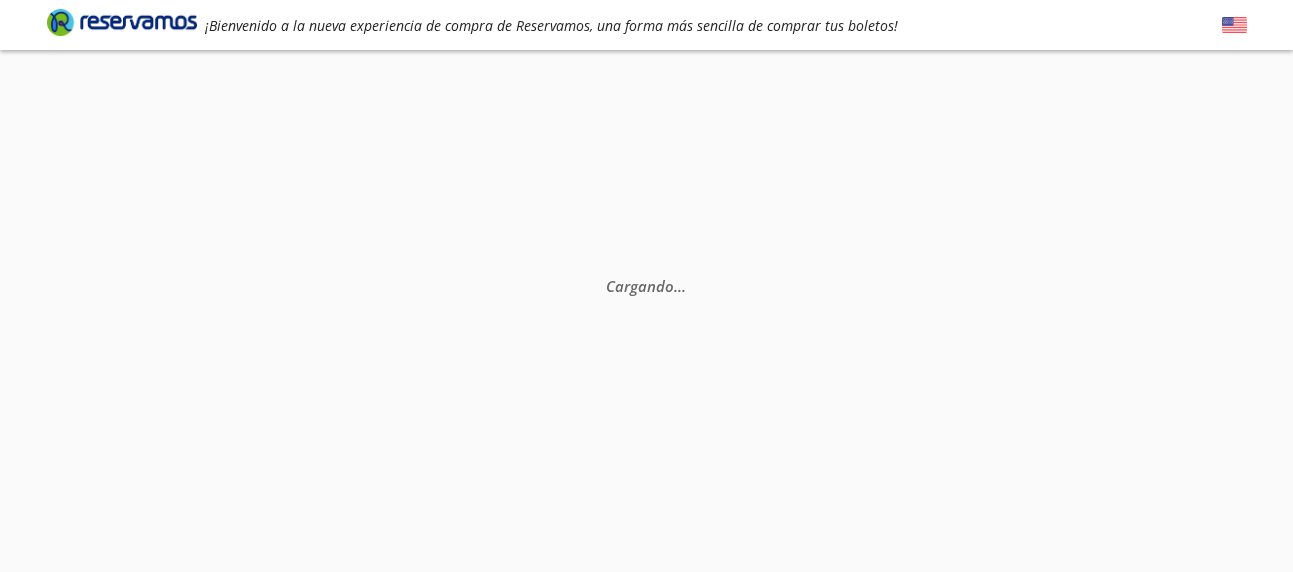 scroll, scrollTop: 0, scrollLeft: 0, axis: both 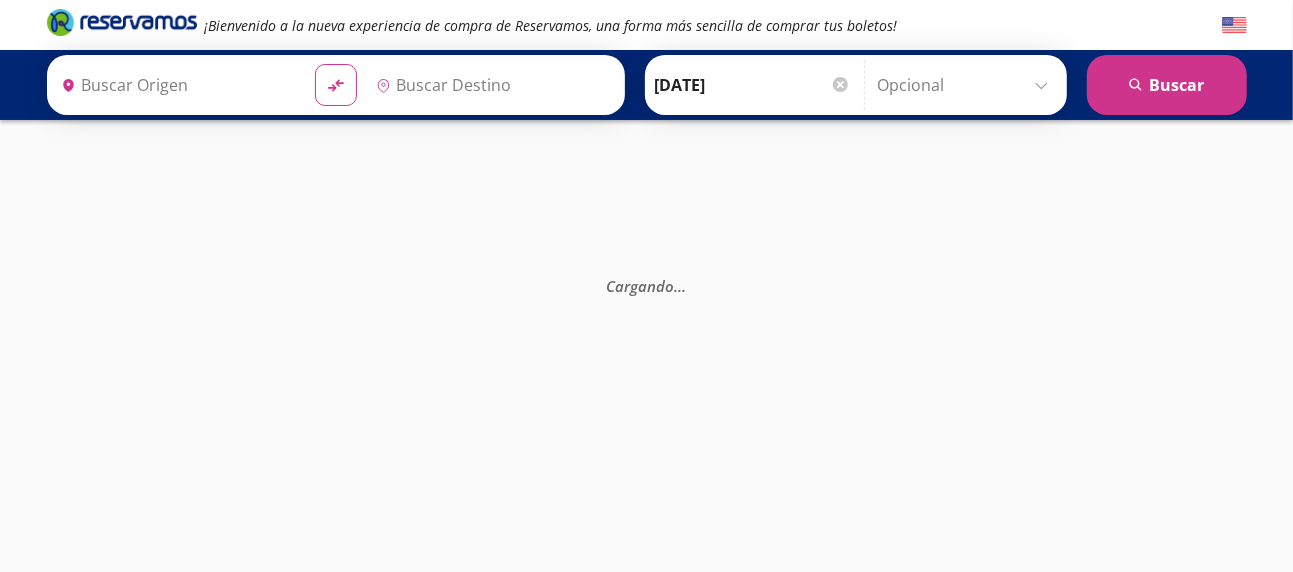type on "[GEOGRAPHIC_DATA], [GEOGRAPHIC_DATA]" 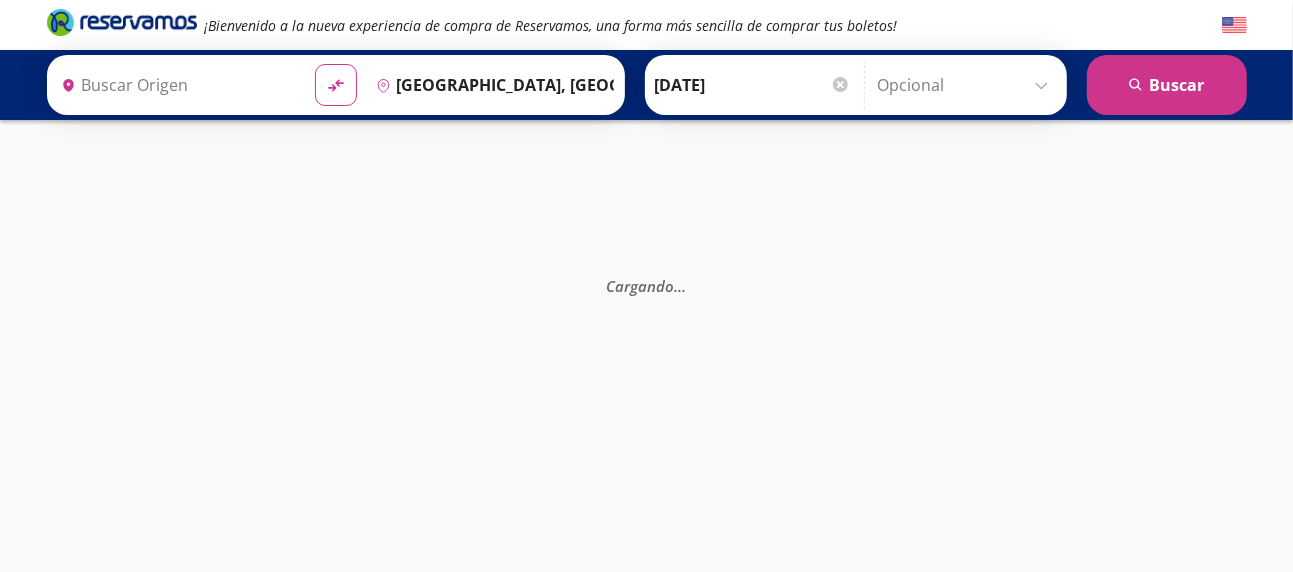 type on "[GEOGRAPHIC_DATA], [GEOGRAPHIC_DATA]" 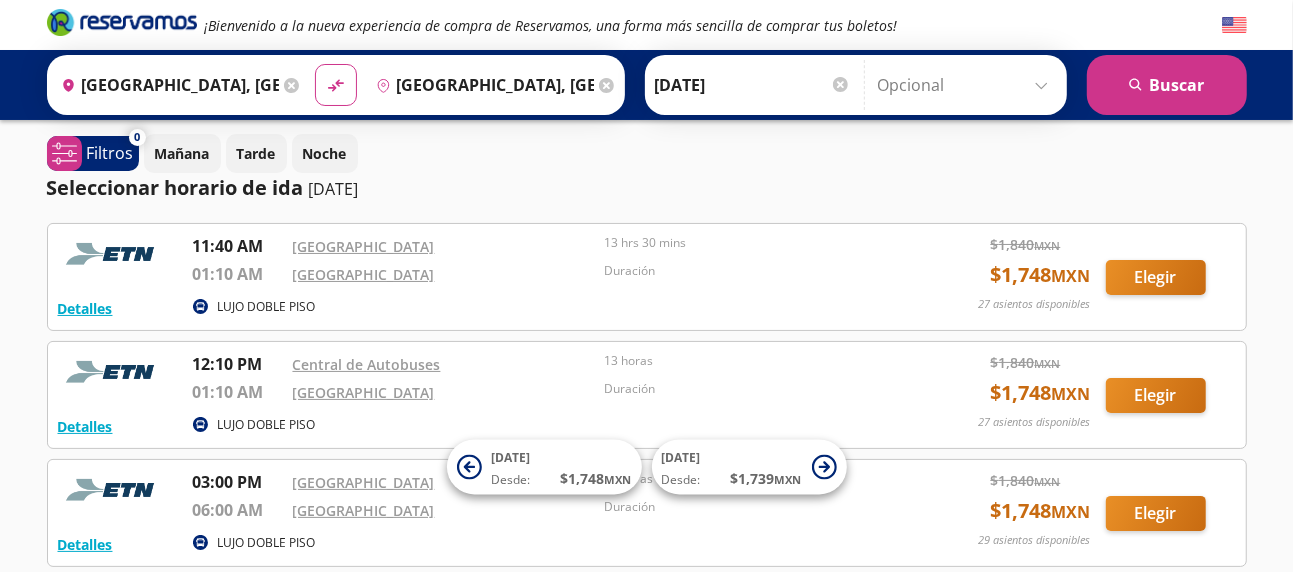 scroll, scrollTop: 0, scrollLeft: 0, axis: both 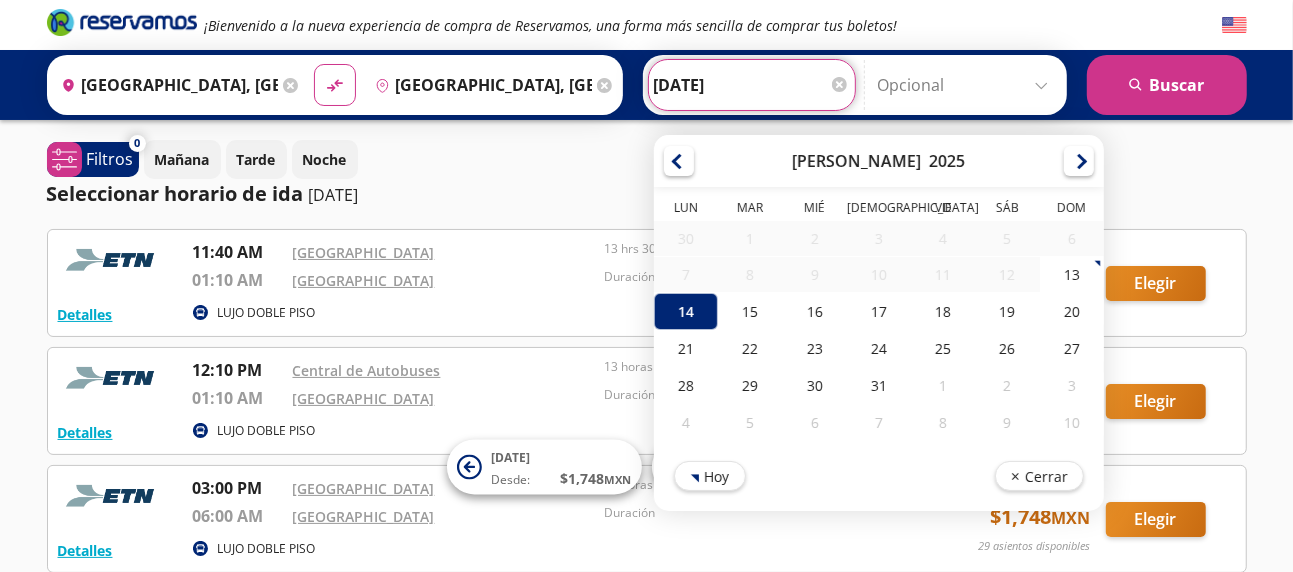 click on "[DATE]" at bounding box center [752, 85] 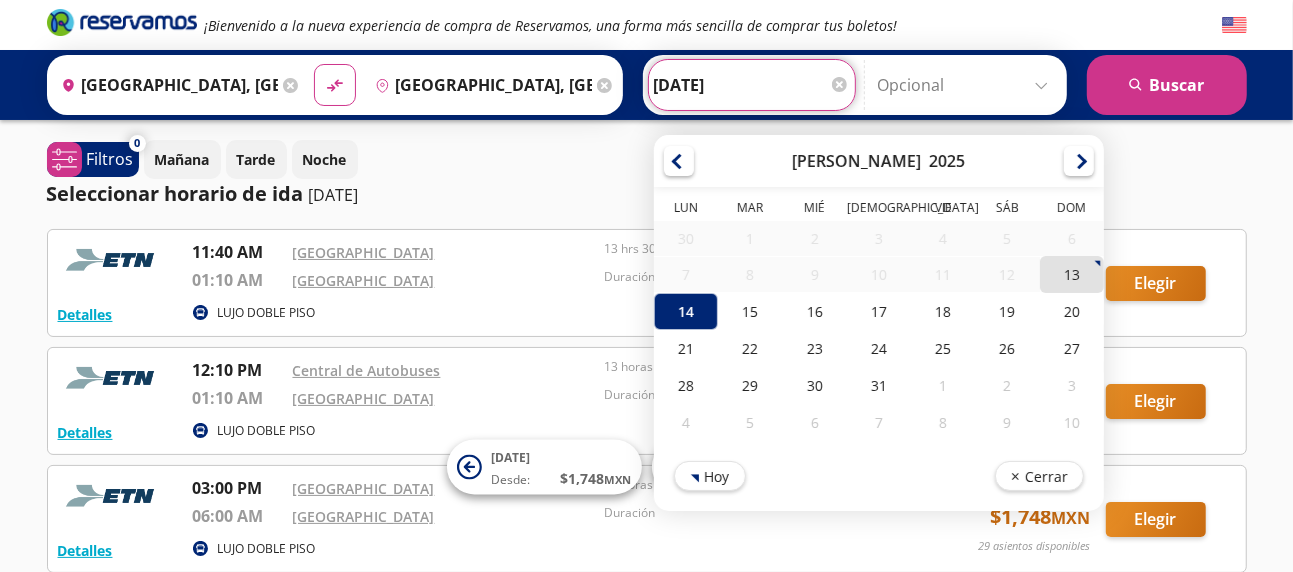 click on "13" at bounding box center [1071, 274] 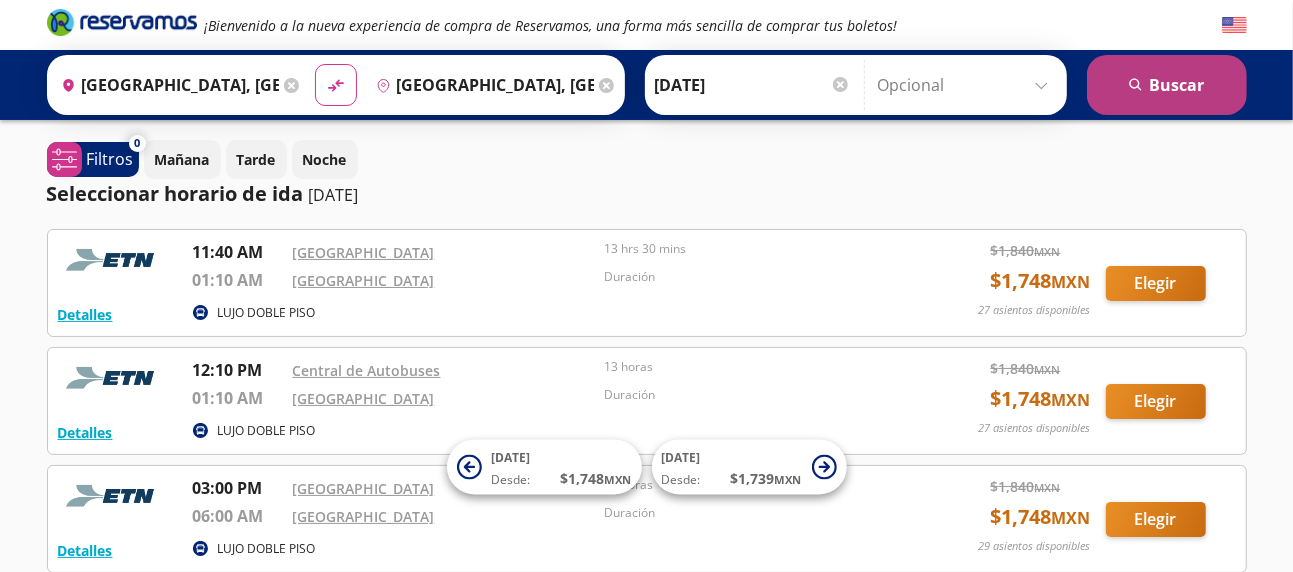 click on "search
[GEOGRAPHIC_DATA]" at bounding box center (1167, 85) 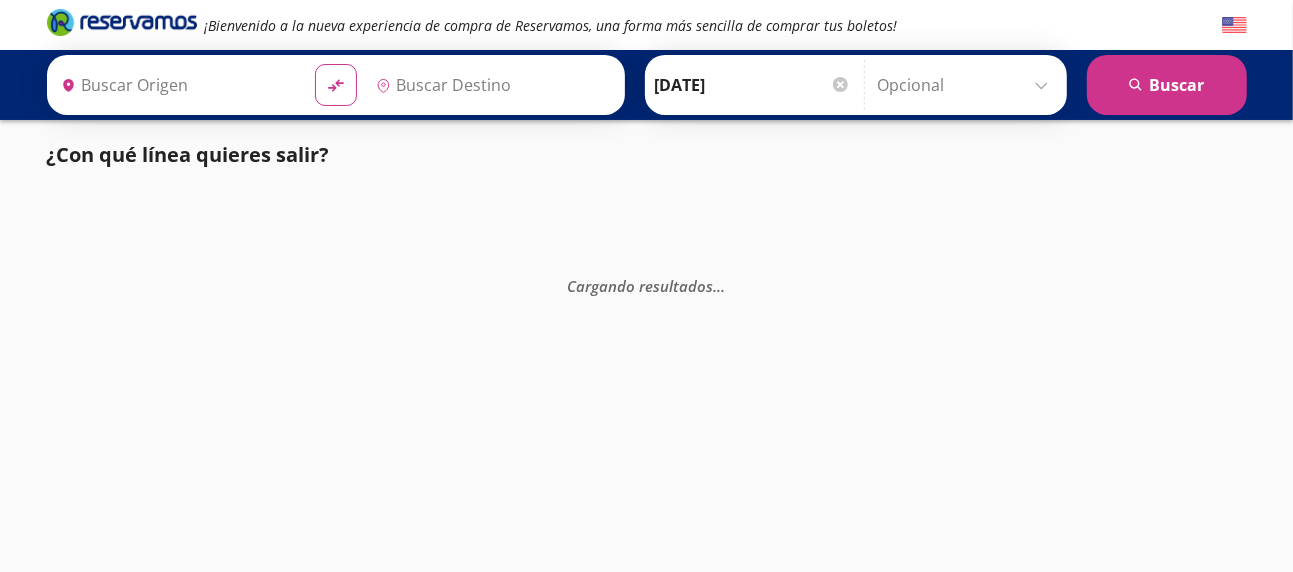 type on "[GEOGRAPHIC_DATA], [GEOGRAPHIC_DATA]" 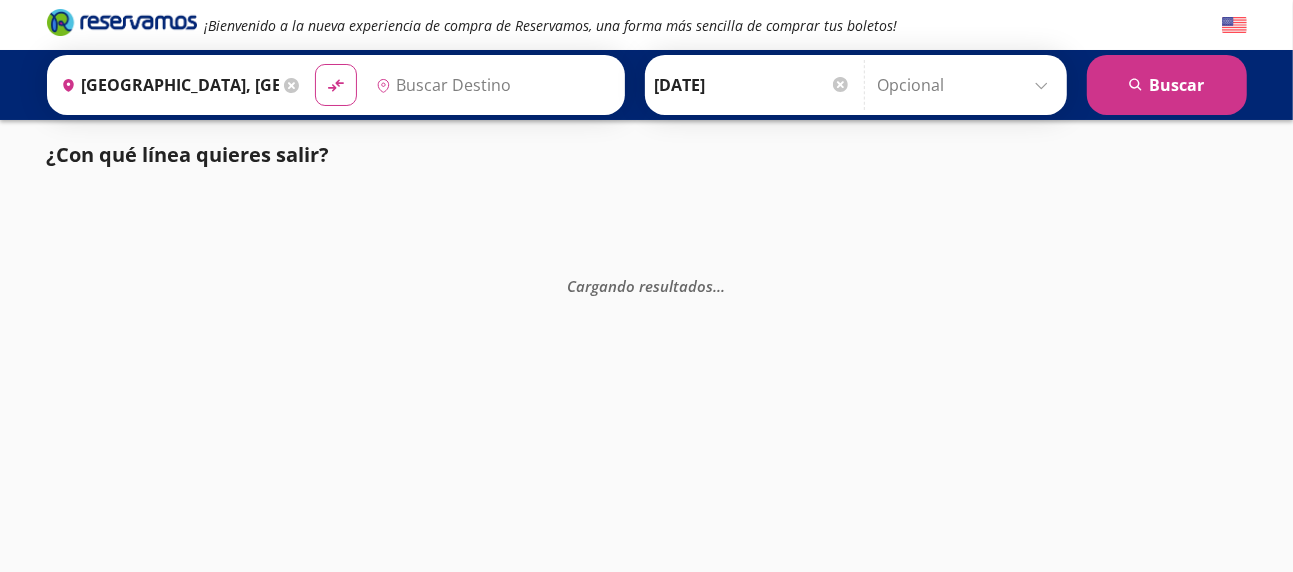 type on "[GEOGRAPHIC_DATA], [GEOGRAPHIC_DATA]" 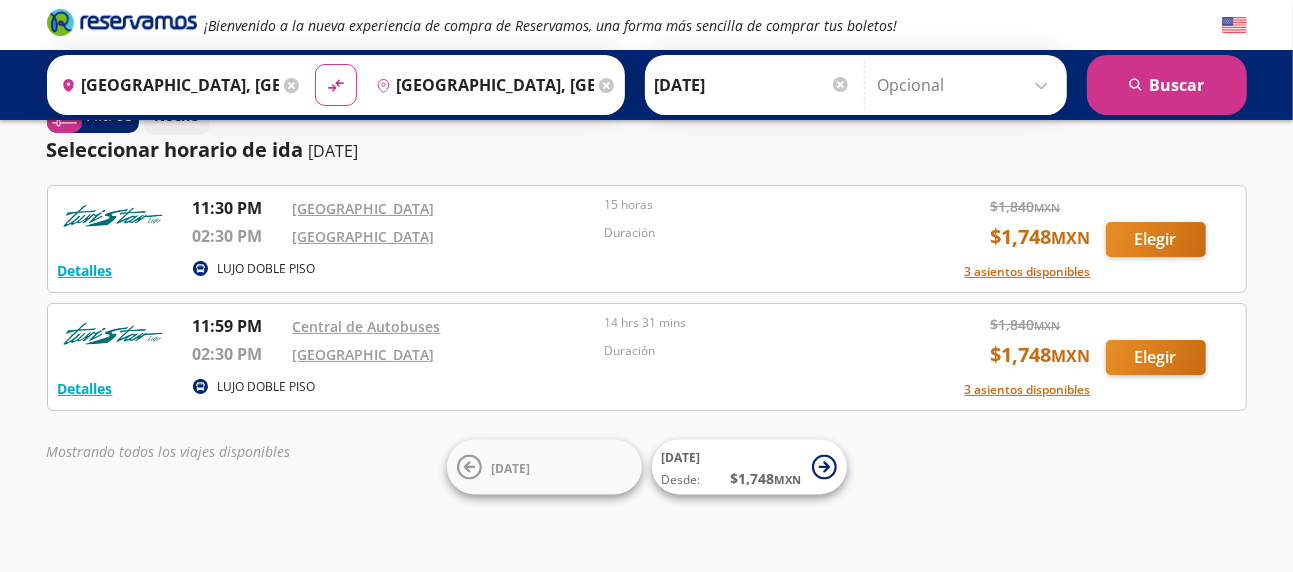 scroll, scrollTop: 0, scrollLeft: 0, axis: both 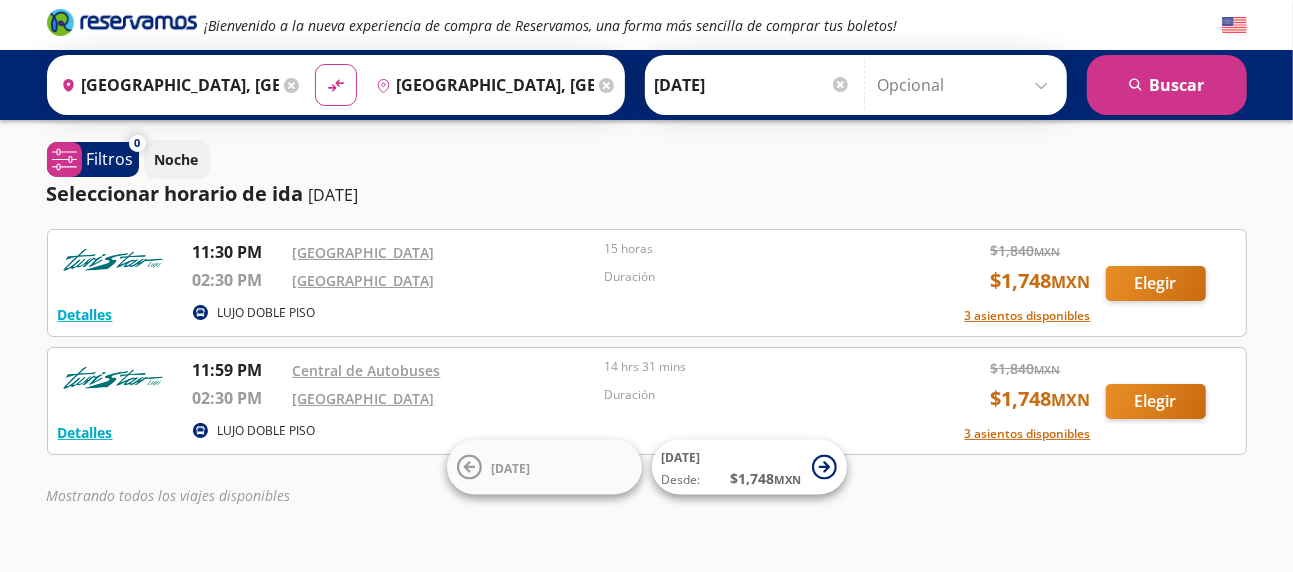 click on "¡Bienvenido a la nueva experiencia de compra de Reservamos, una forma más sencilla de comprar tus boletos! Origen
heroicons:map-pin-20-solid
[GEOGRAPHIC_DATA], [GEOGRAPHIC_DATA]
Destino
pin-outline
[GEOGRAPHIC_DATA], [GEOGRAPHIC_DATA]
material-symbols:compare-arrows-rounded
[PERSON_NAME]" at bounding box center (646, 308) 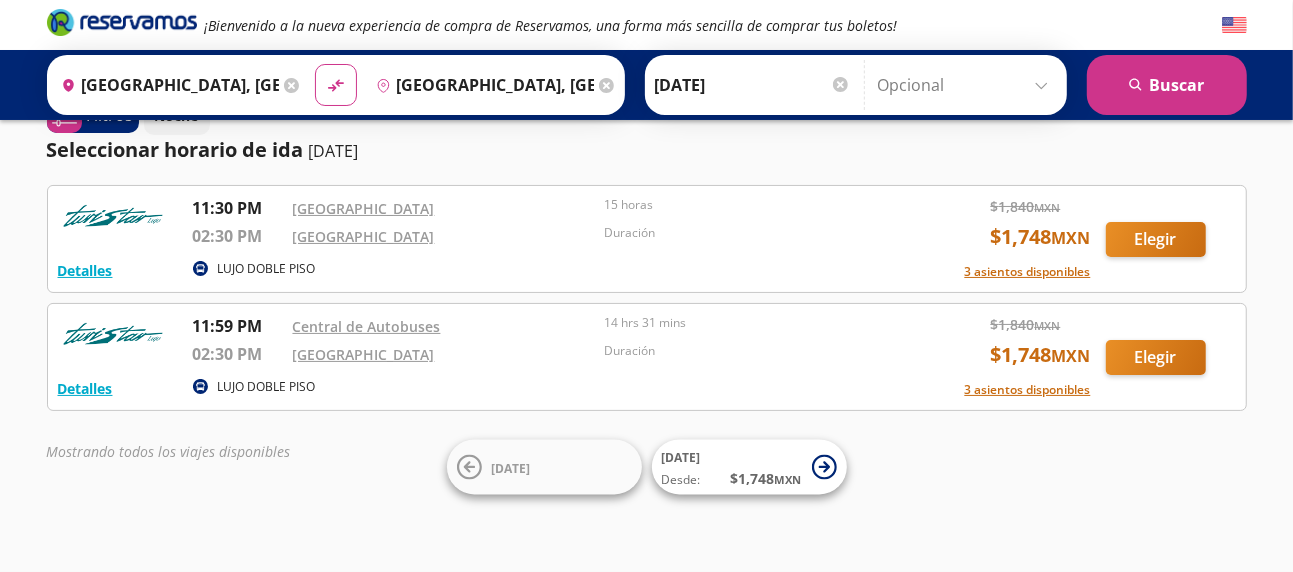 scroll, scrollTop: 0, scrollLeft: 0, axis: both 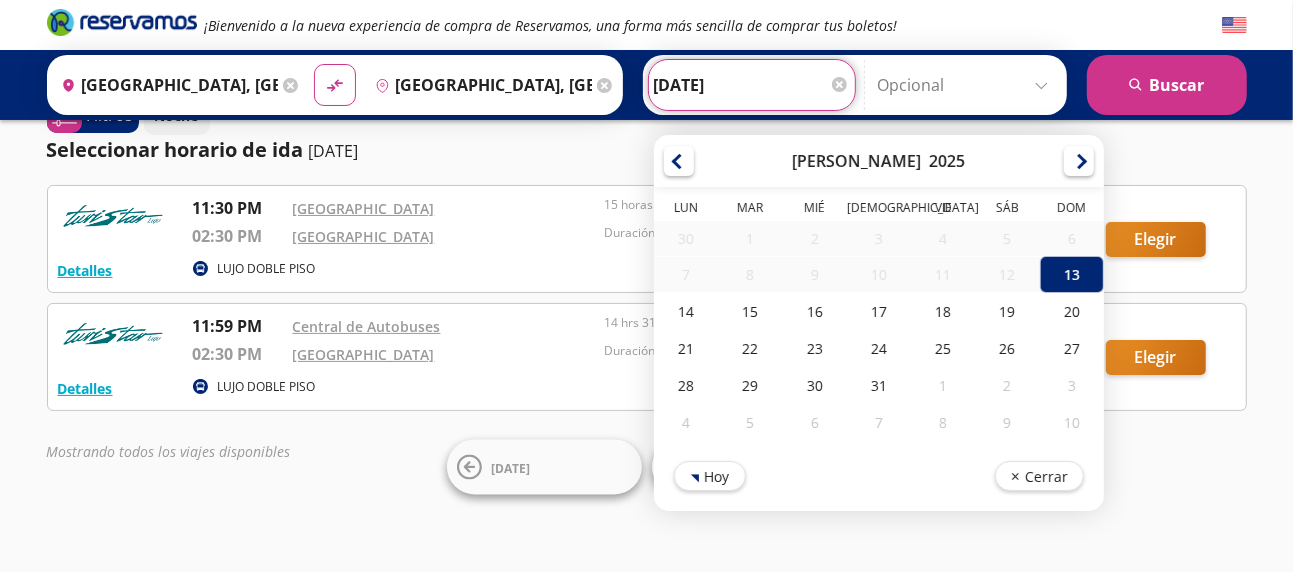 click on "[DATE]" at bounding box center [752, 85] 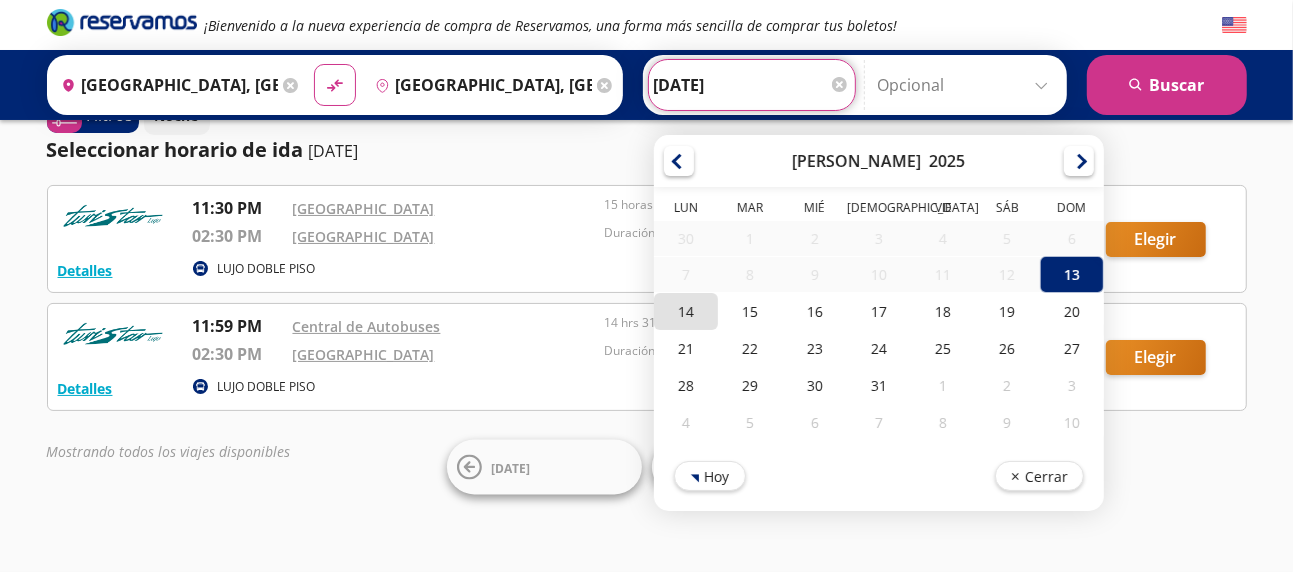 click on "14" at bounding box center [686, 311] 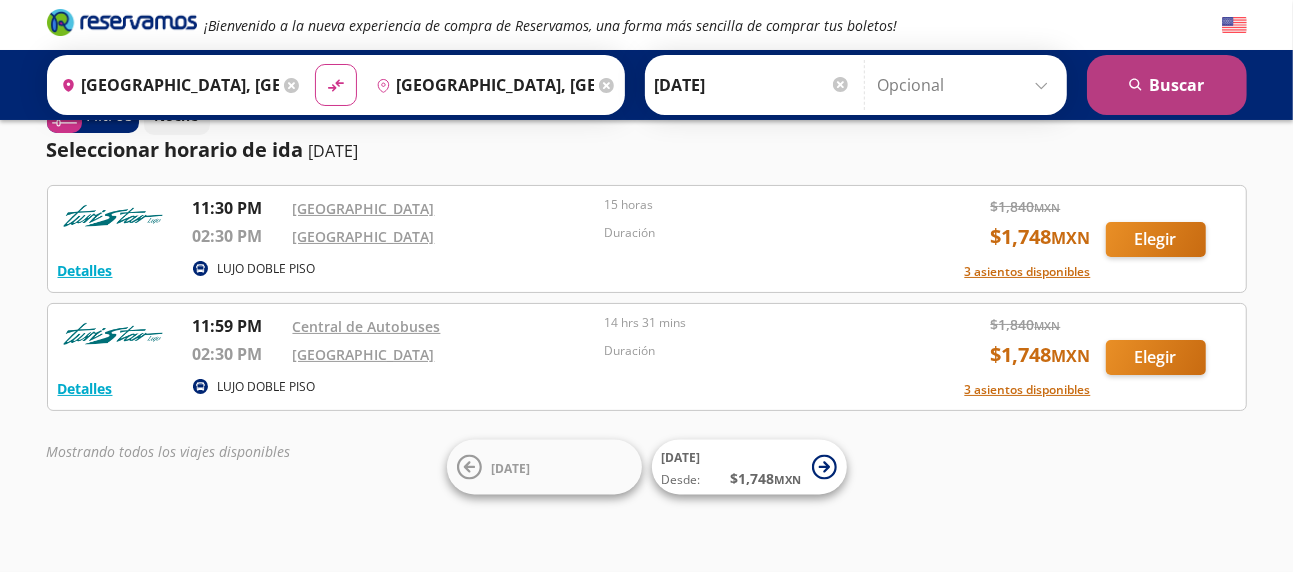 click on "search
[GEOGRAPHIC_DATA]" at bounding box center (1167, 85) 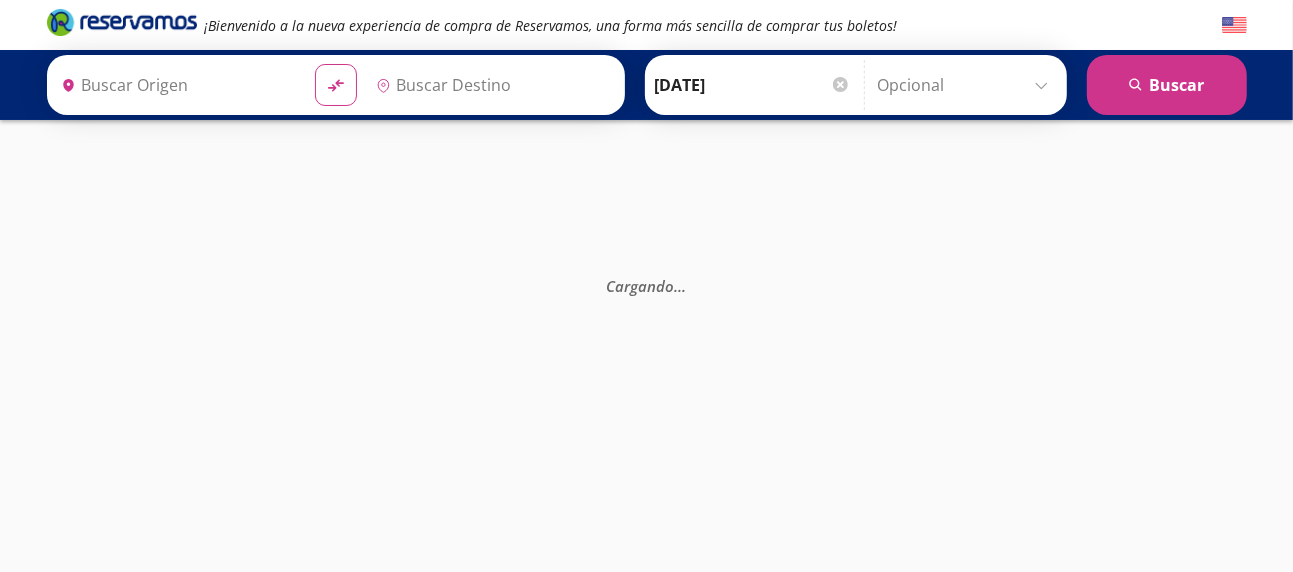 type on "[GEOGRAPHIC_DATA], [GEOGRAPHIC_DATA]" 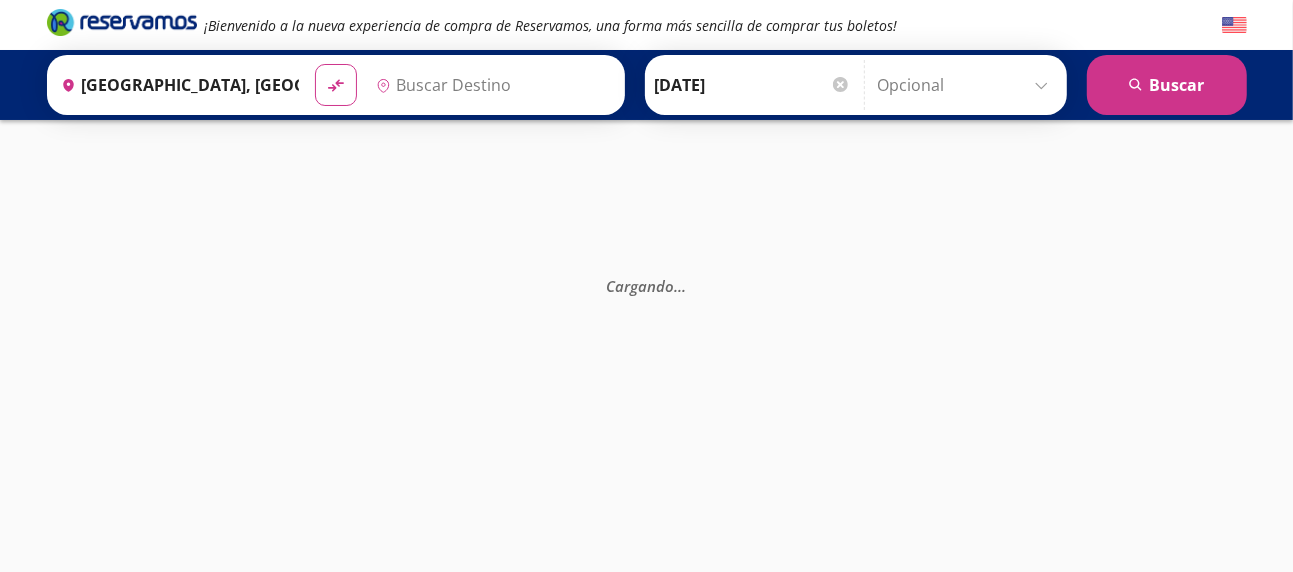 type on "[GEOGRAPHIC_DATA], [GEOGRAPHIC_DATA]" 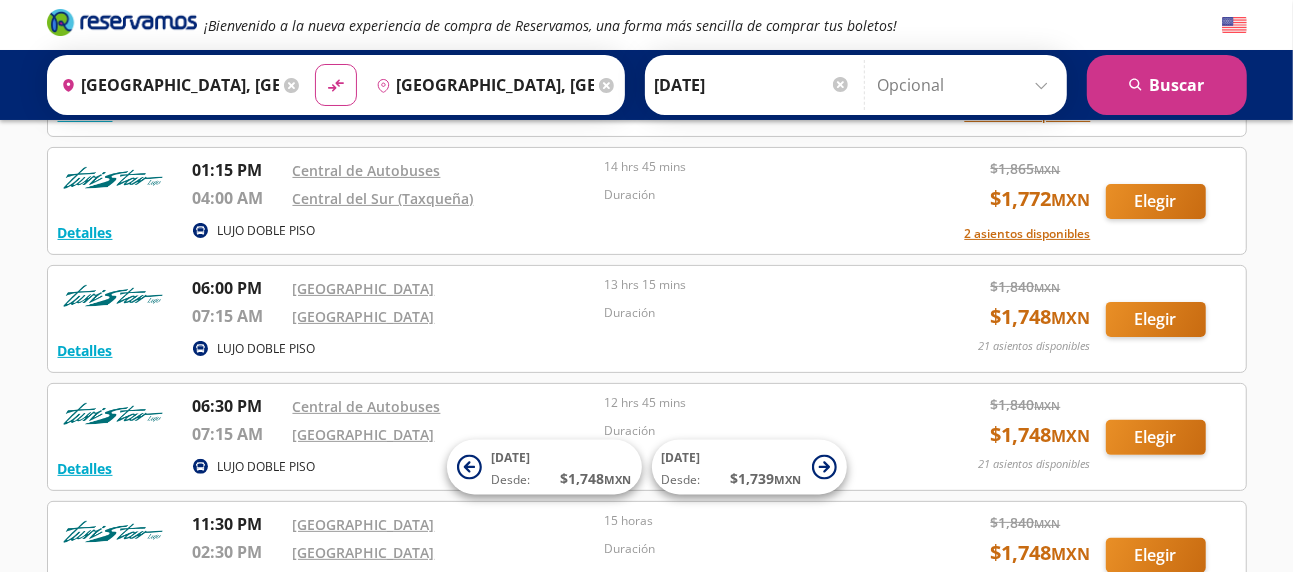 scroll, scrollTop: 300, scrollLeft: 0, axis: vertical 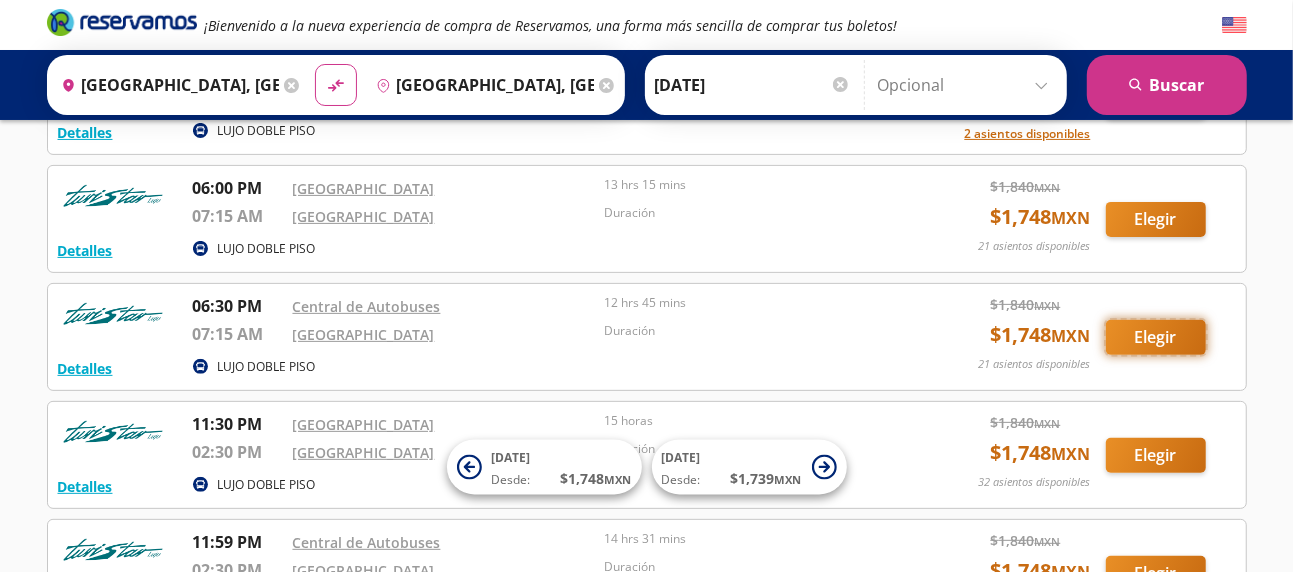 click on "Elegir" at bounding box center [1156, 337] 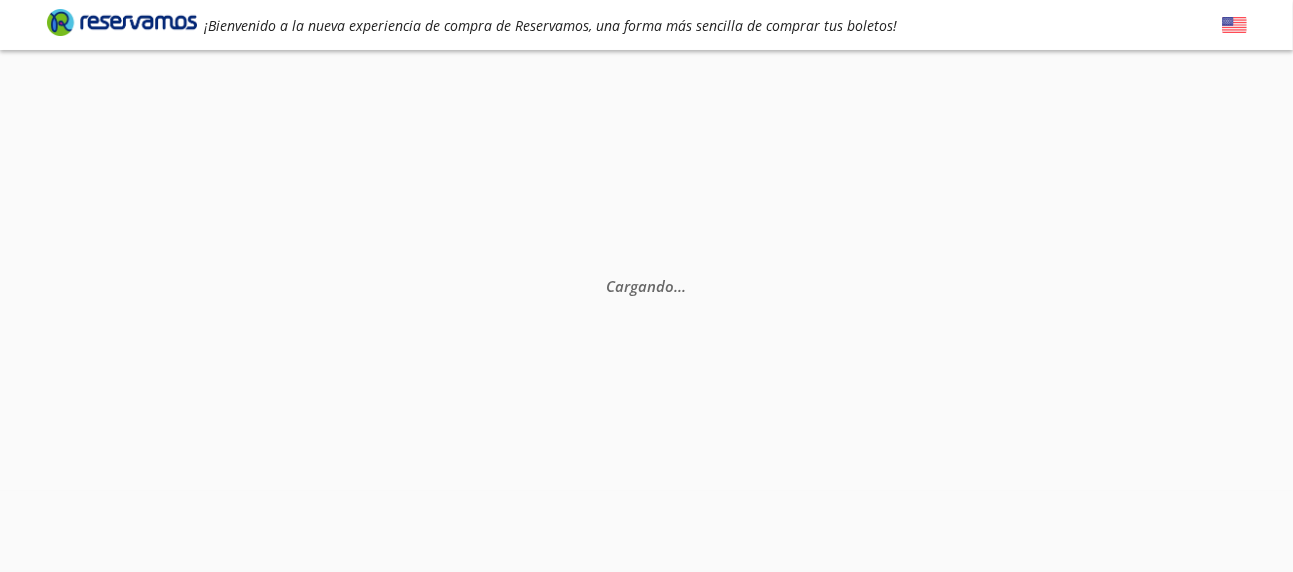 scroll, scrollTop: 0, scrollLeft: 0, axis: both 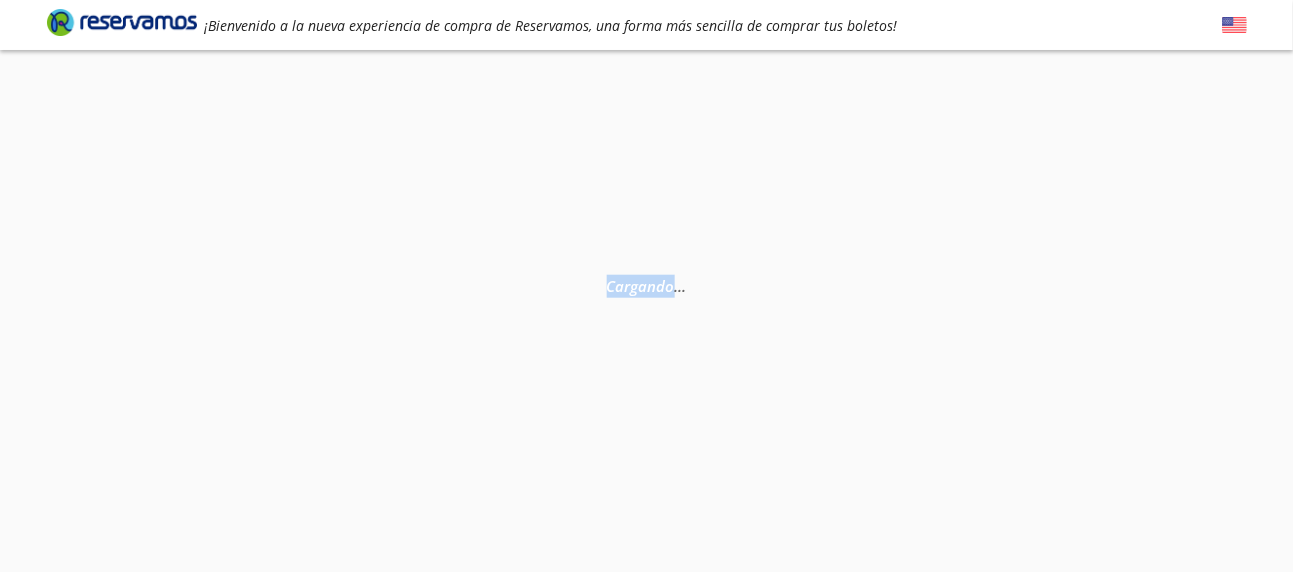 drag, startPoint x: 1136, startPoint y: 342, endPoint x: 1306, endPoint y: 170, distance: 241.83466 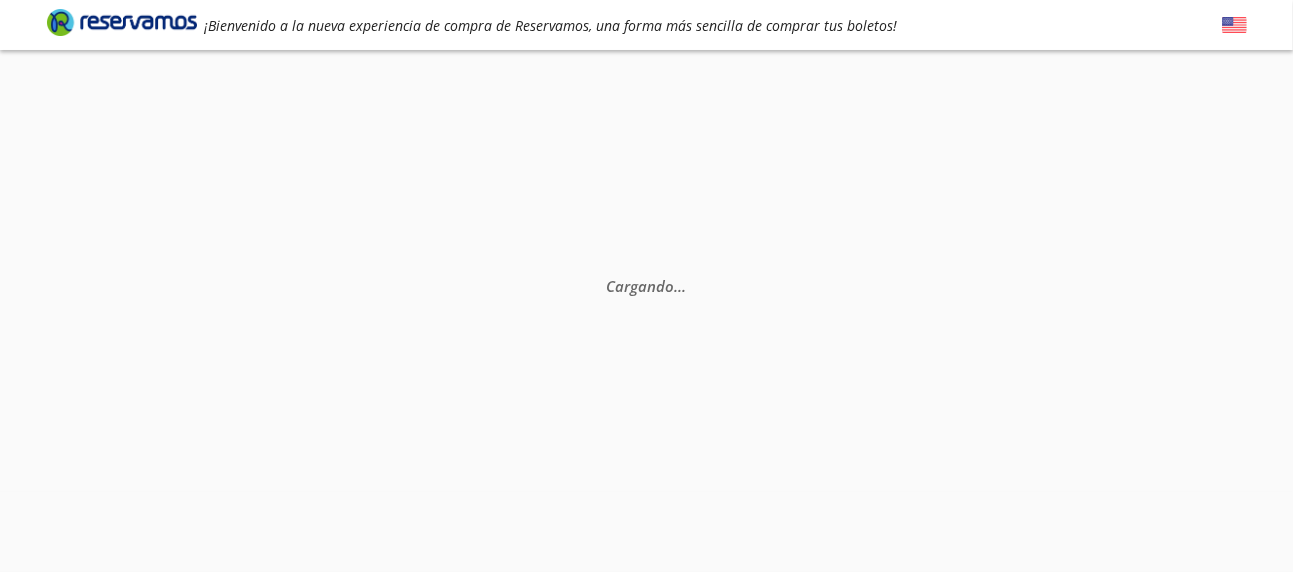 scroll, scrollTop: 0, scrollLeft: 0, axis: both 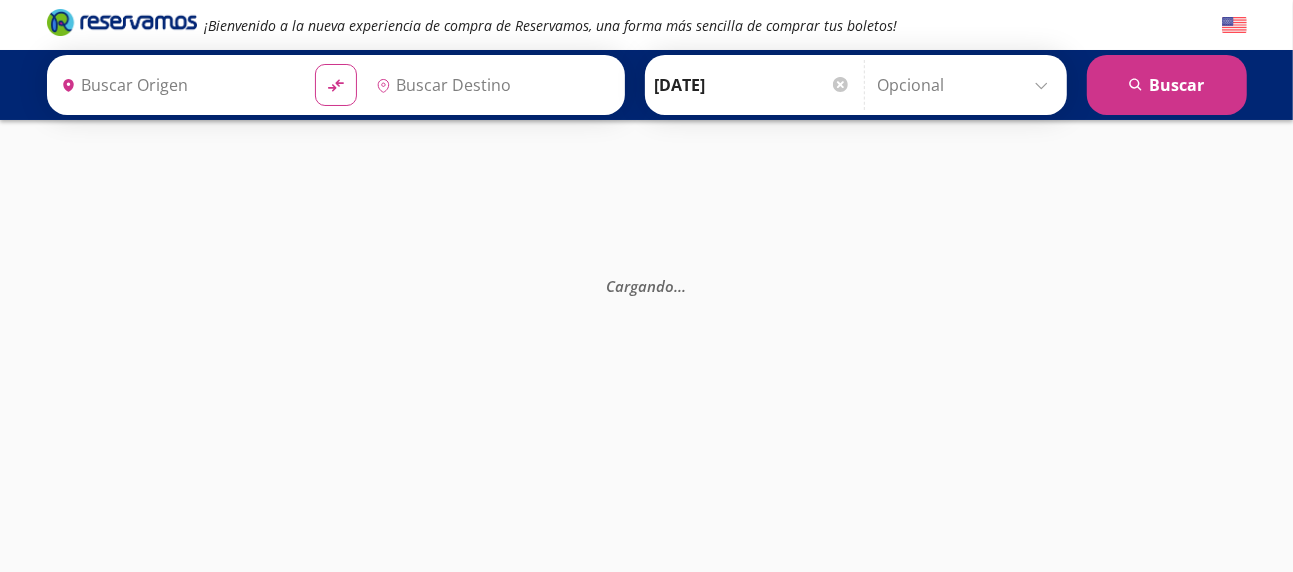 type on "[GEOGRAPHIC_DATA], [GEOGRAPHIC_DATA]" 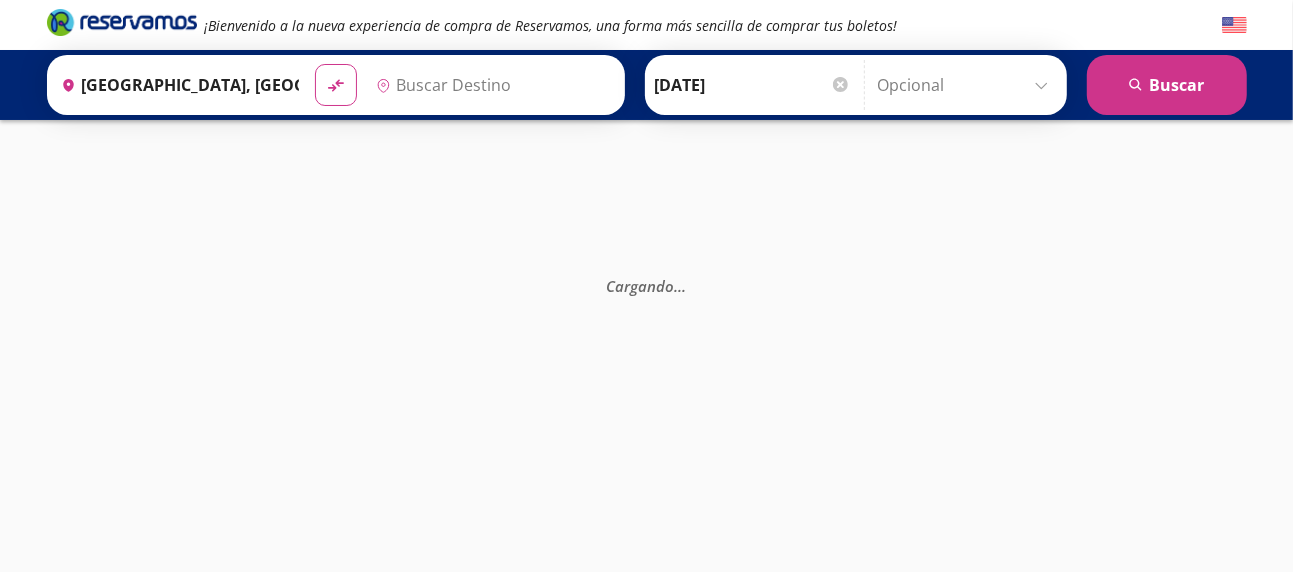 type on "[GEOGRAPHIC_DATA], [GEOGRAPHIC_DATA]" 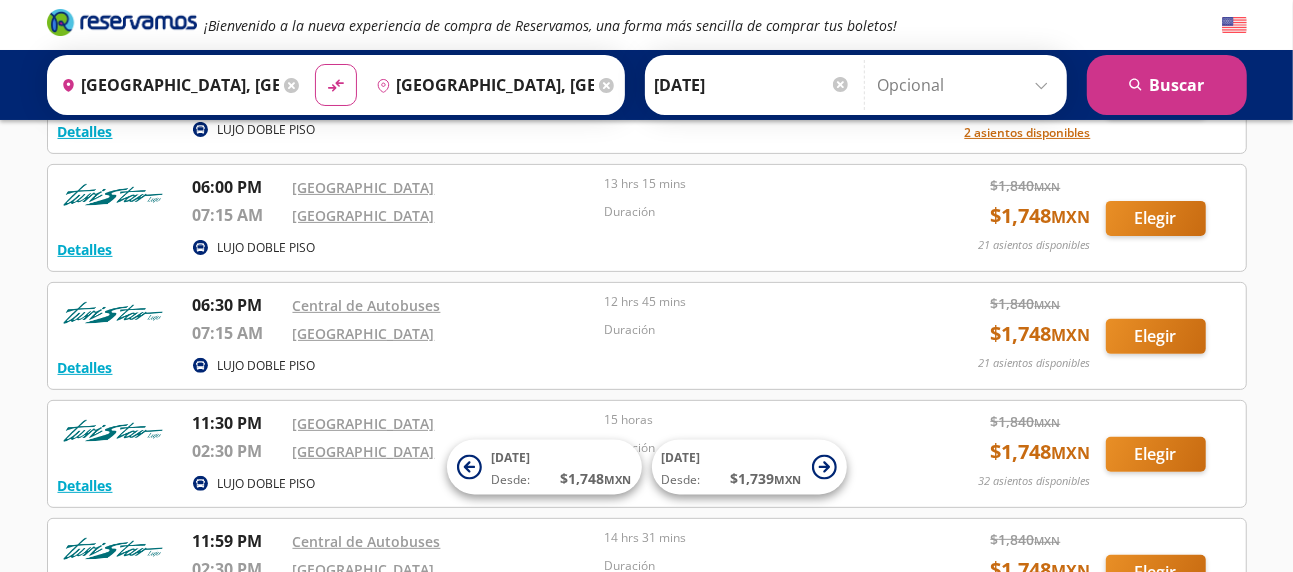 scroll, scrollTop: 300, scrollLeft: 0, axis: vertical 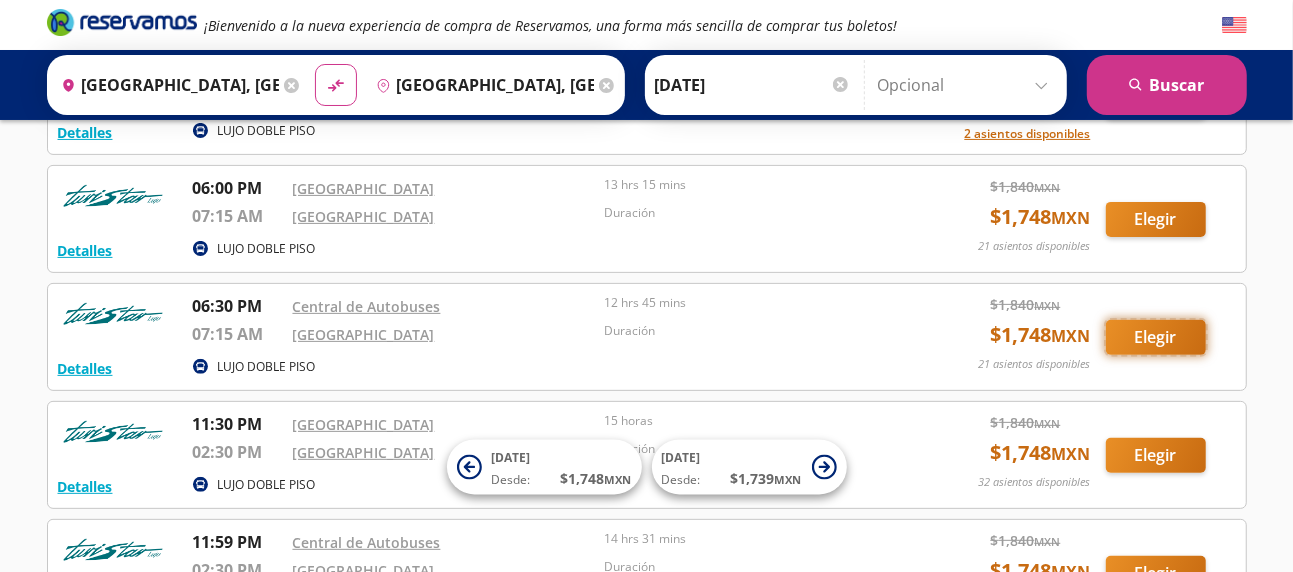 click on "Elegir" at bounding box center (1156, 337) 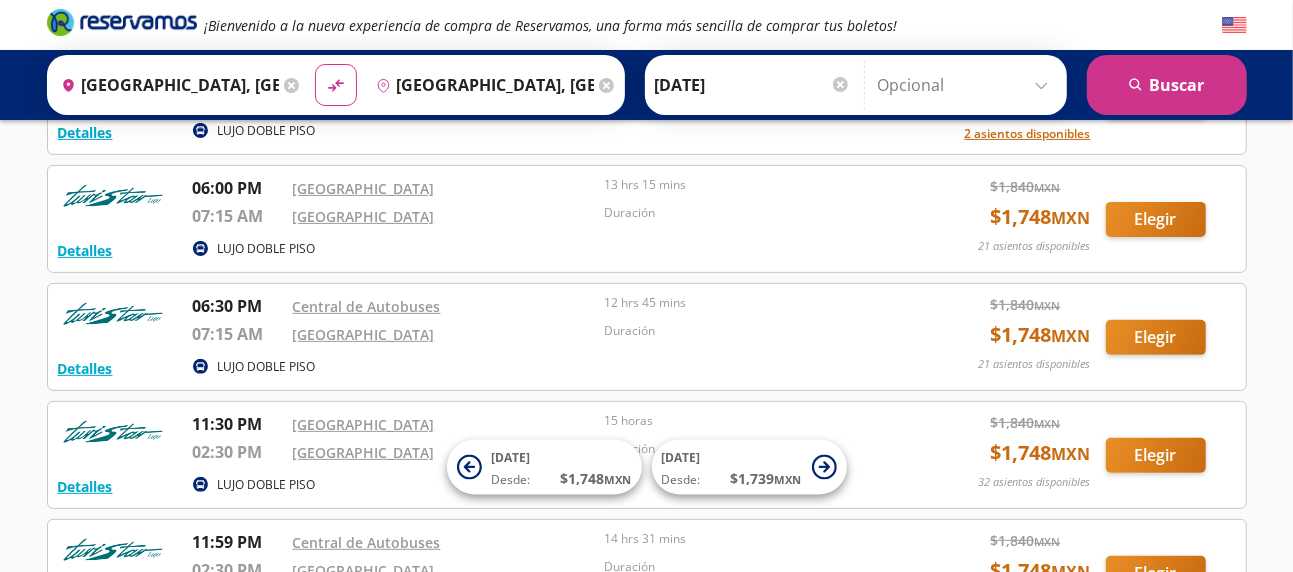 scroll, scrollTop: 0, scrollLeft: 0, axis: both 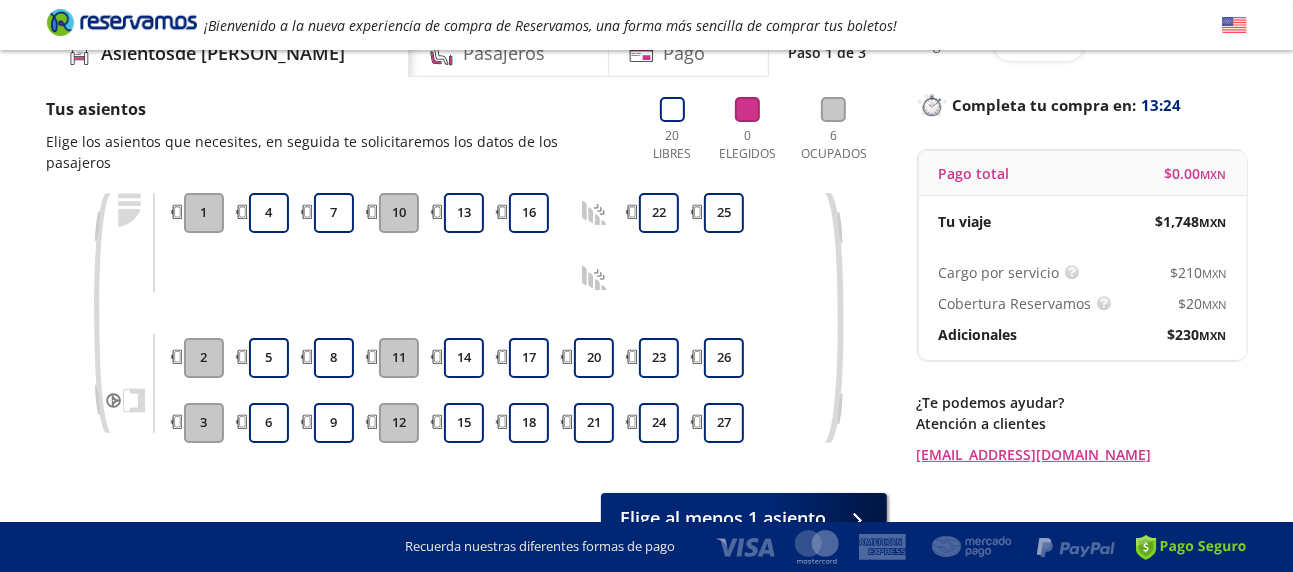 click on "10" at bounding box center [399, 213] 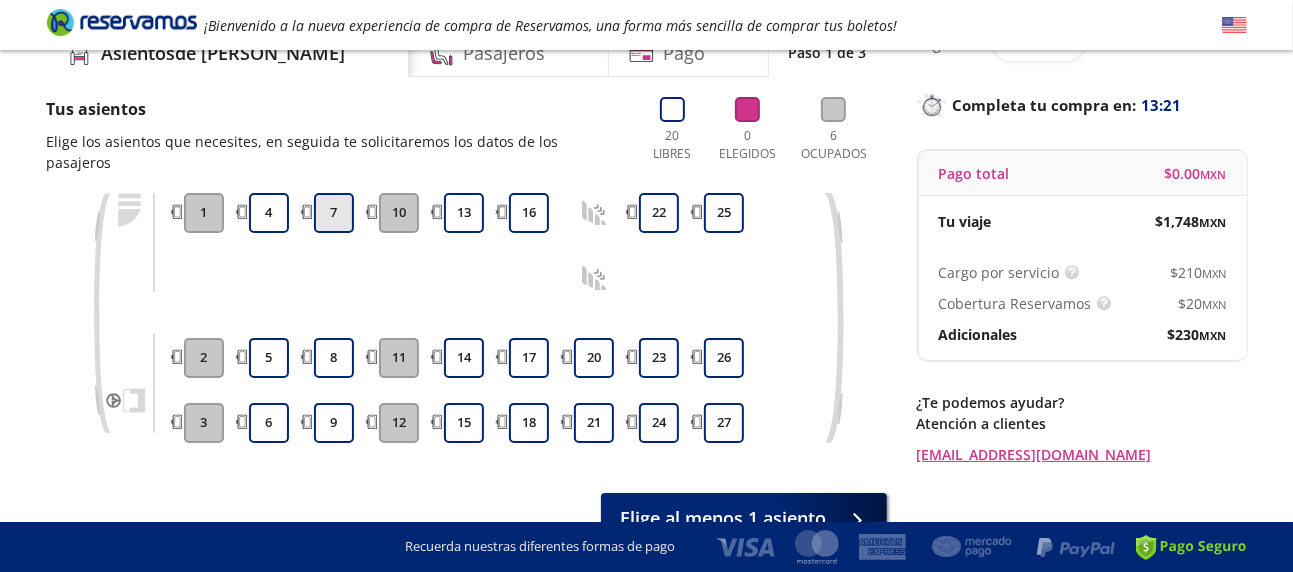 click on "7" at bounding box center (334, 213) 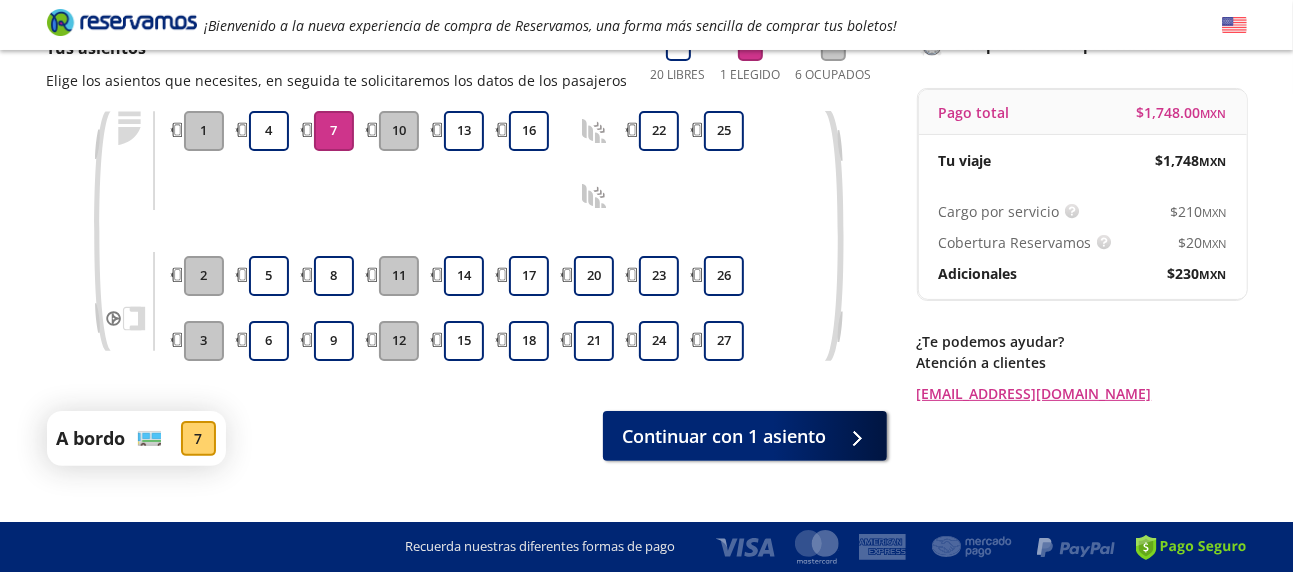 scroll, scrollTop: 195, scrollLeft: 0, axis: vertical 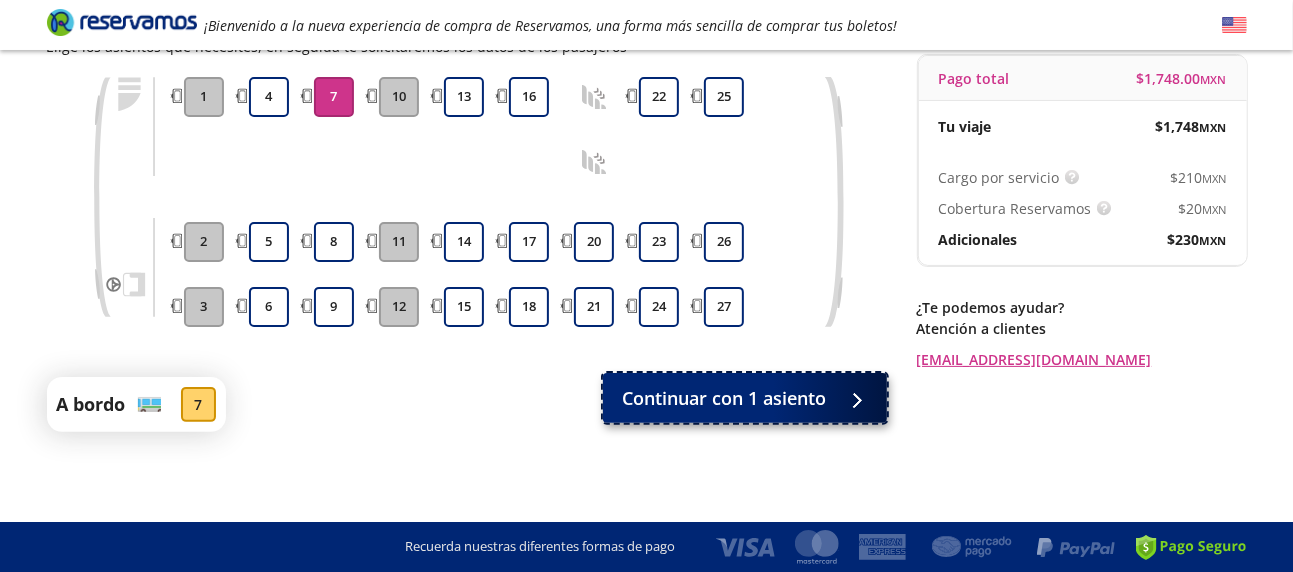 click at bounding box center [852, 398] 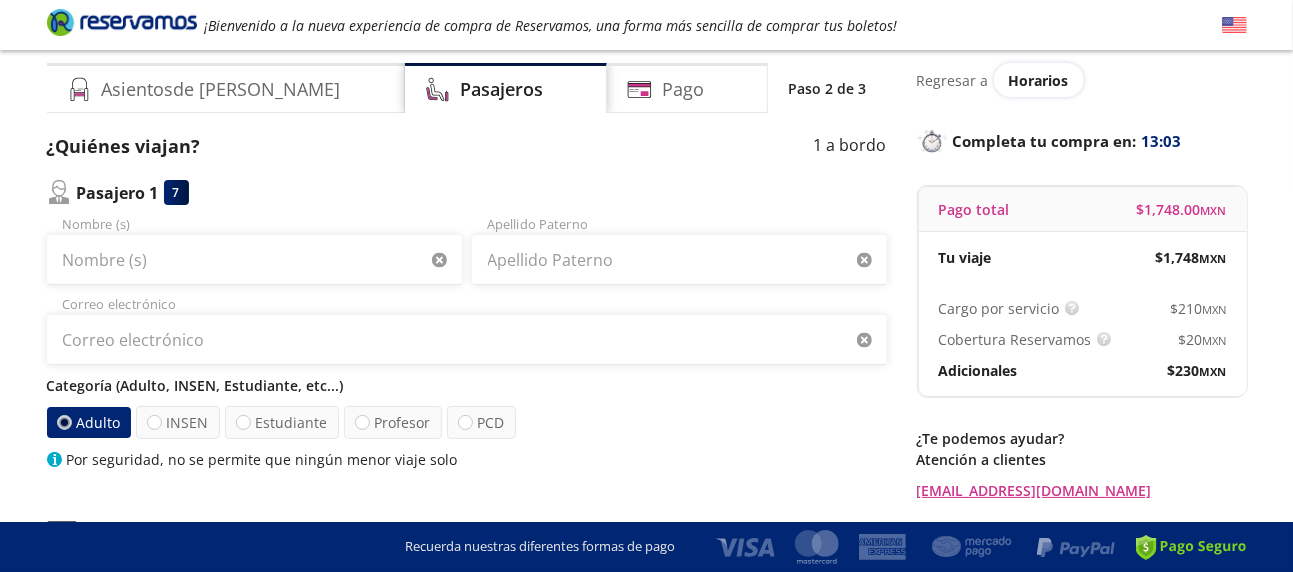 scroll, scrollTop: 100, scrollLeft: 0, axis: vertical 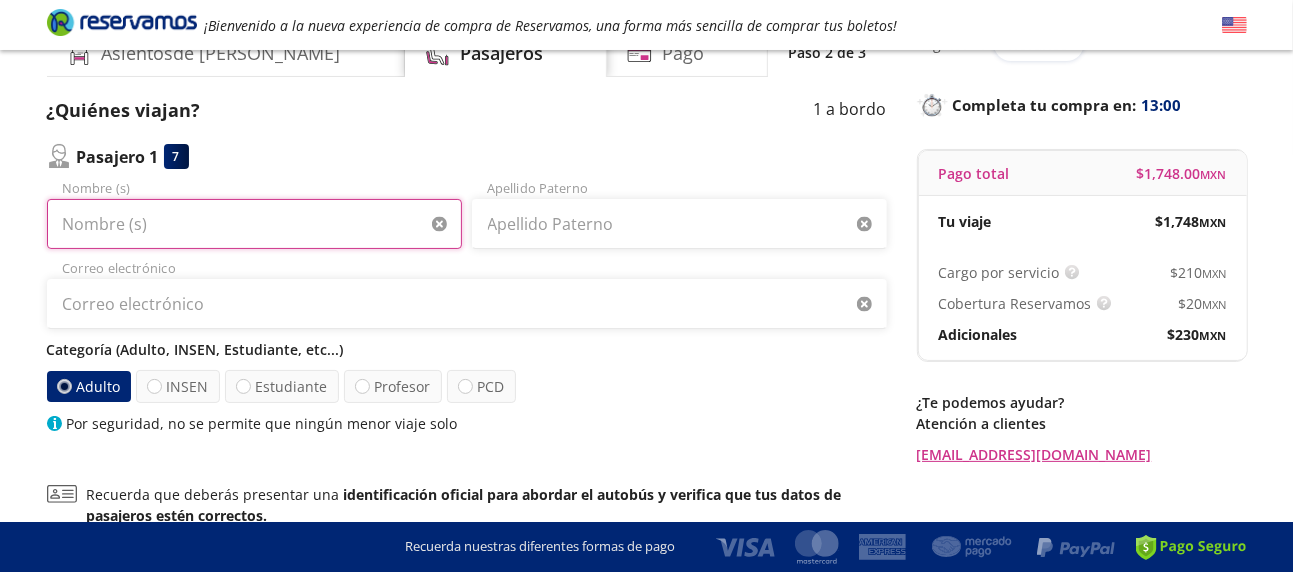 click on "Nombre (s)" at bounding box center (254, 224) 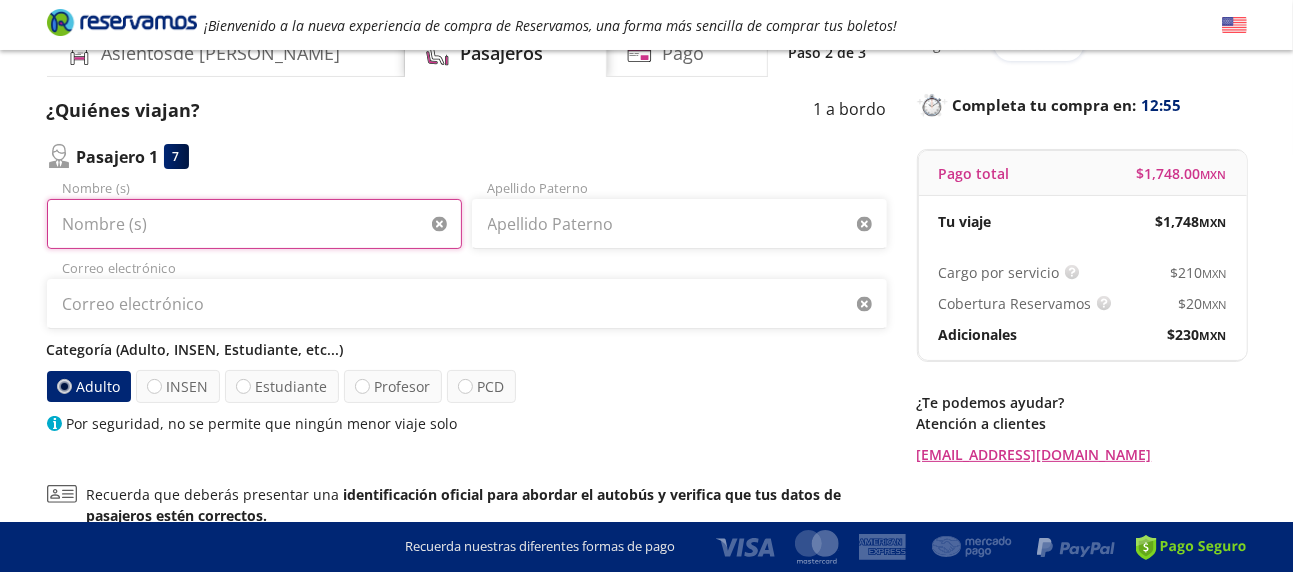 type on "[PERSON_NAME]" 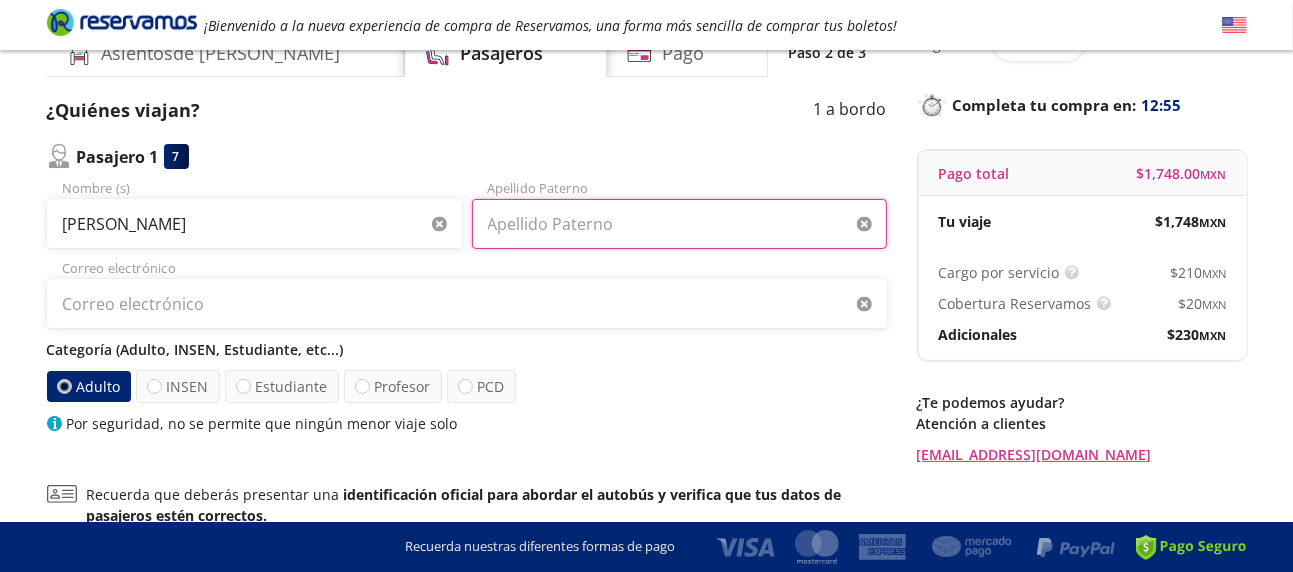 type on "[PERSON_NAME]" 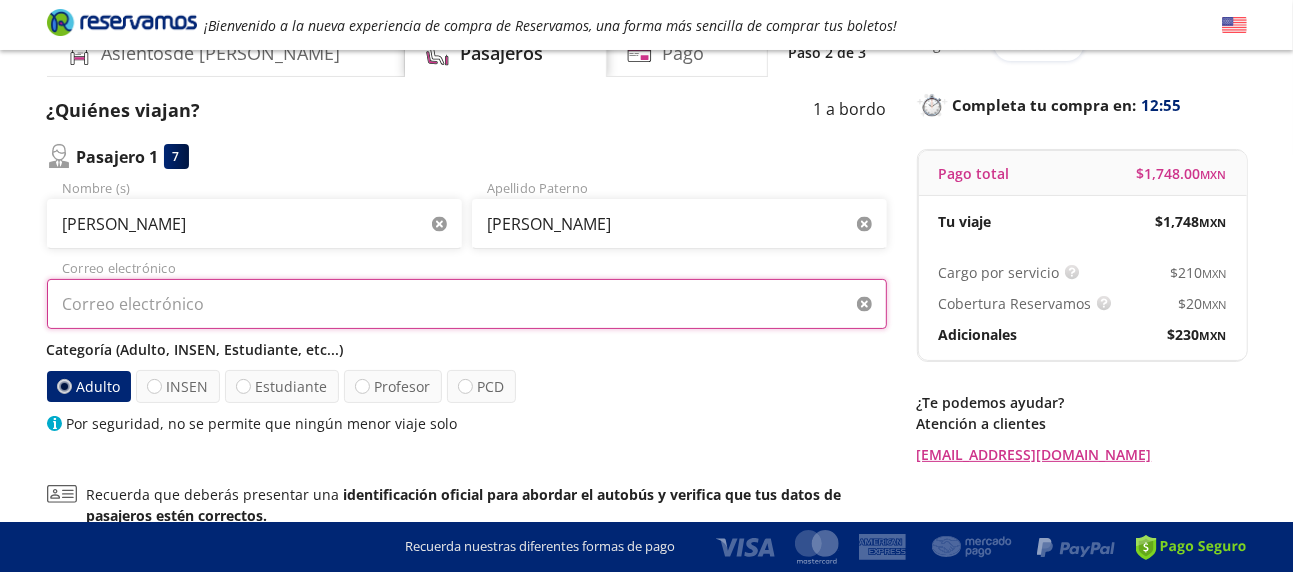 type on "[EMAIL_ADDRESS][DOMAIN_NAME]" 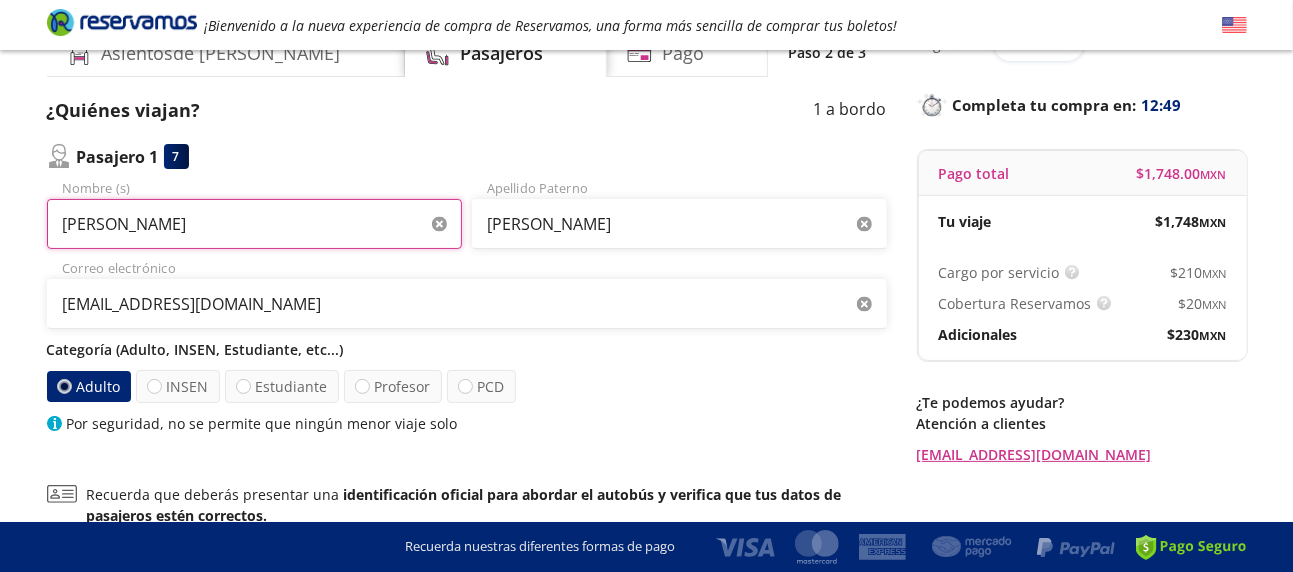 type on "[PERSON_NAME]" 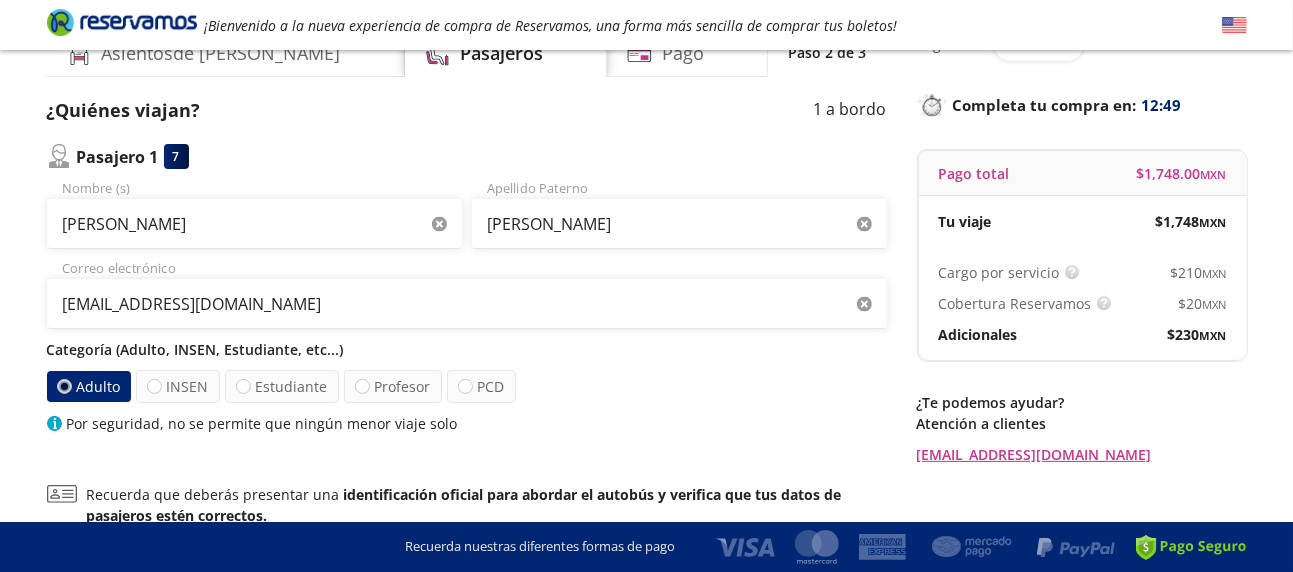 type 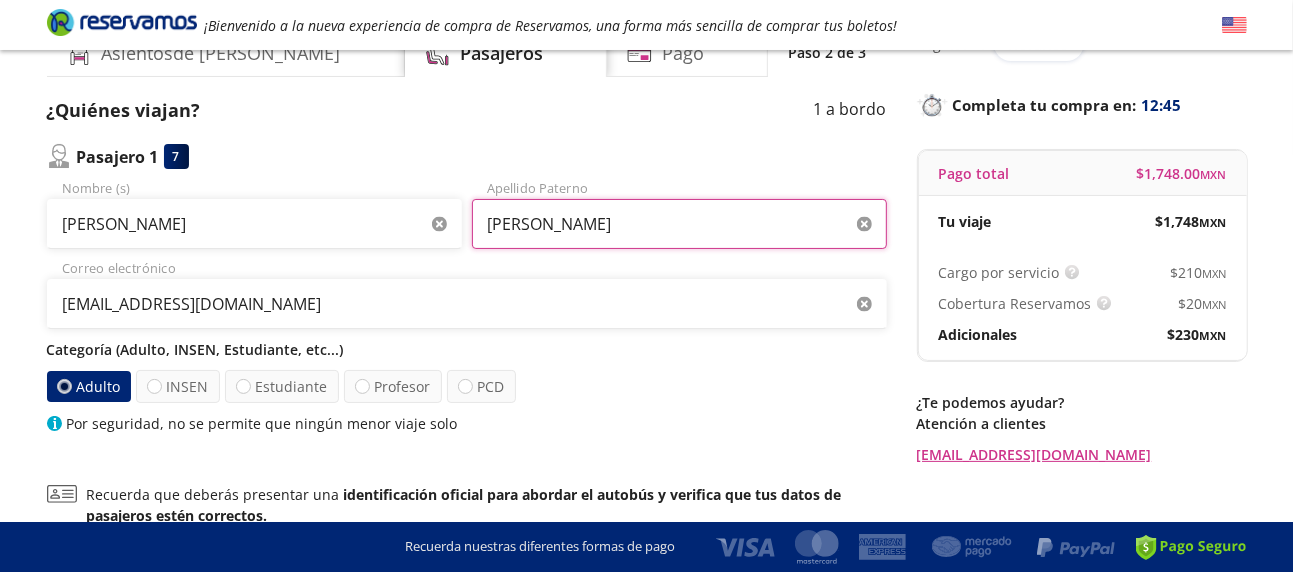 click on "[PERSON_NAME]" at bounding box center (679, 224) 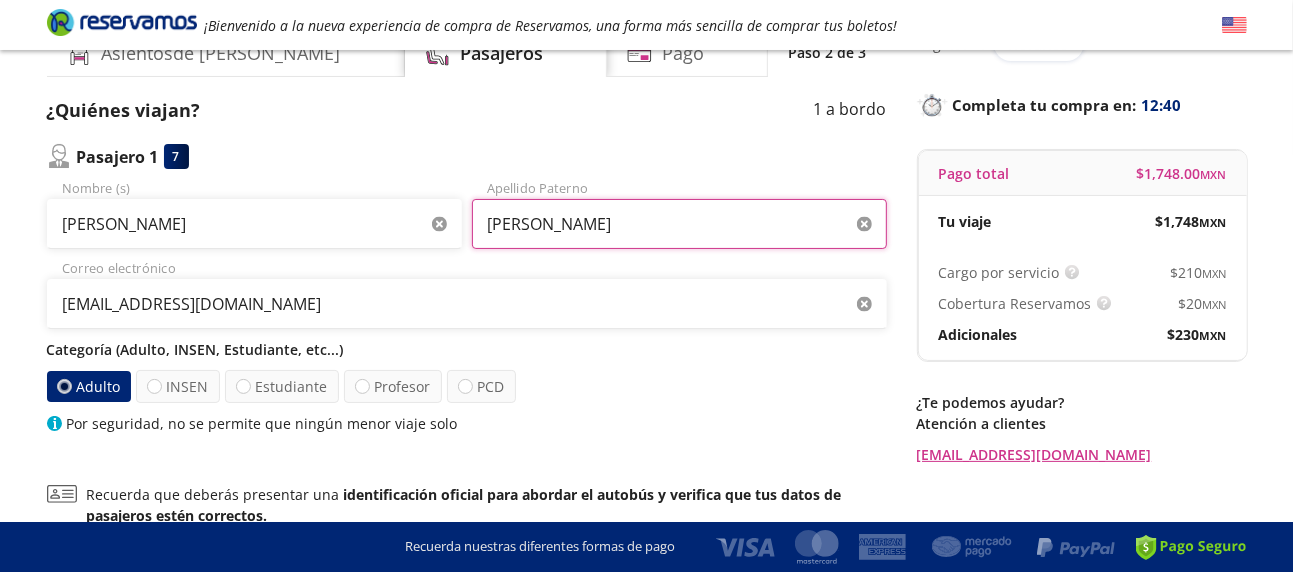 type on "[PERSON_NAME]" 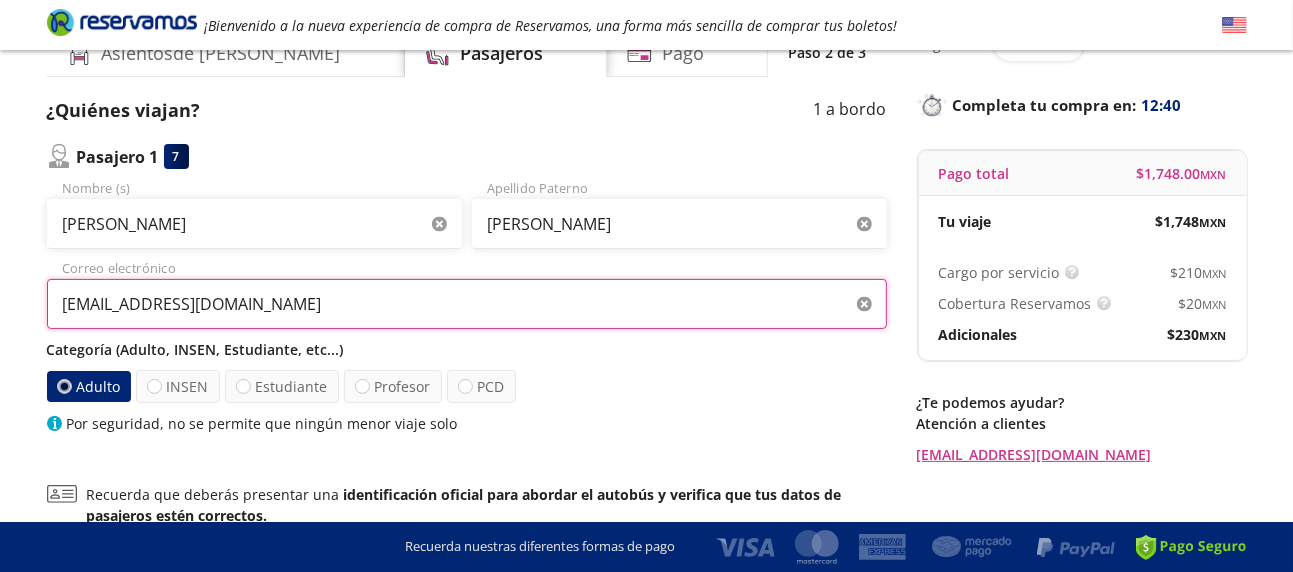 click on "[EMAIL_ADDRESS][DOMAIN_NAME]" at bounding box center [467, 304] 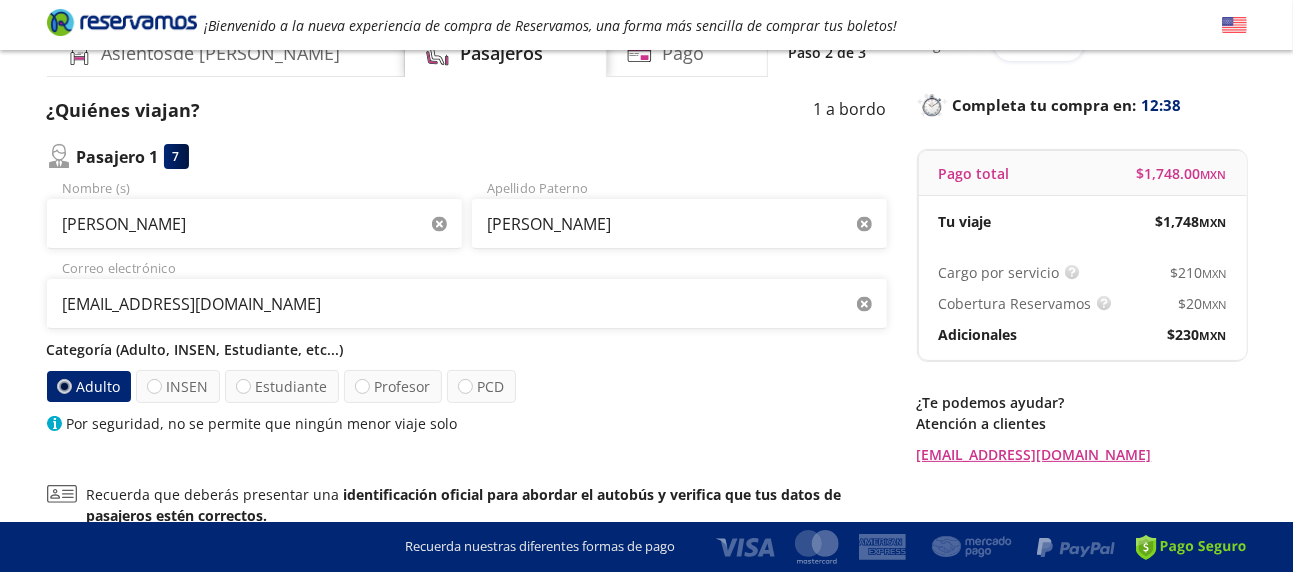 click on "Group 9 Created with Sketch. Datos para la compra Monterrey  -  [GEOGRAPHIC_DATA] ¡Bienvenido a la nueva experiencia de compra de Reservamos, una forma más sencilla de comprar tus boletos! Completa tu compra en : 12:38 [GEOGRAPHIC_DATA]  -  [GEOGRAPHIC_DATA] User 1 Viaje sencillo Detalles Completa tu compra en : 12:38 Asientos  de [PERSON_NAME] Pago Paso 2 de 3 ¿Quiénes viajan? 1 a bordo Pasajero 1 7 [PERSON_NAME] Nombre (s) [PERSON_NAME] Apellido Paterno [EMAIL_ADDRESS][DOMAIN_NAME] Correo electrónico Categoría (Adulto, INSEN, Estudiante, etc...) Adulto INSEN Estudiante Profesor PCD Por seguridad, no se permite que ningún menor viaje solo Recuerda que deberás presentar una   identificación oficial para abordar el autobús y verifica que tus datos de pasajeros estén correctos. Los pasajeros menores de edad deben viajar en compañía de 1 adulto Siguiente Regresar a Horarios Completa tu compra en : 12:38 Pago total $ 1,748.00  MXN Tu viaje  $ 1,748  MXN Cargo por servicio  $ 210  MXN Cobertura Reservamos  $ 20  MXN Adicionales  $" at bounding box center (646, 353) 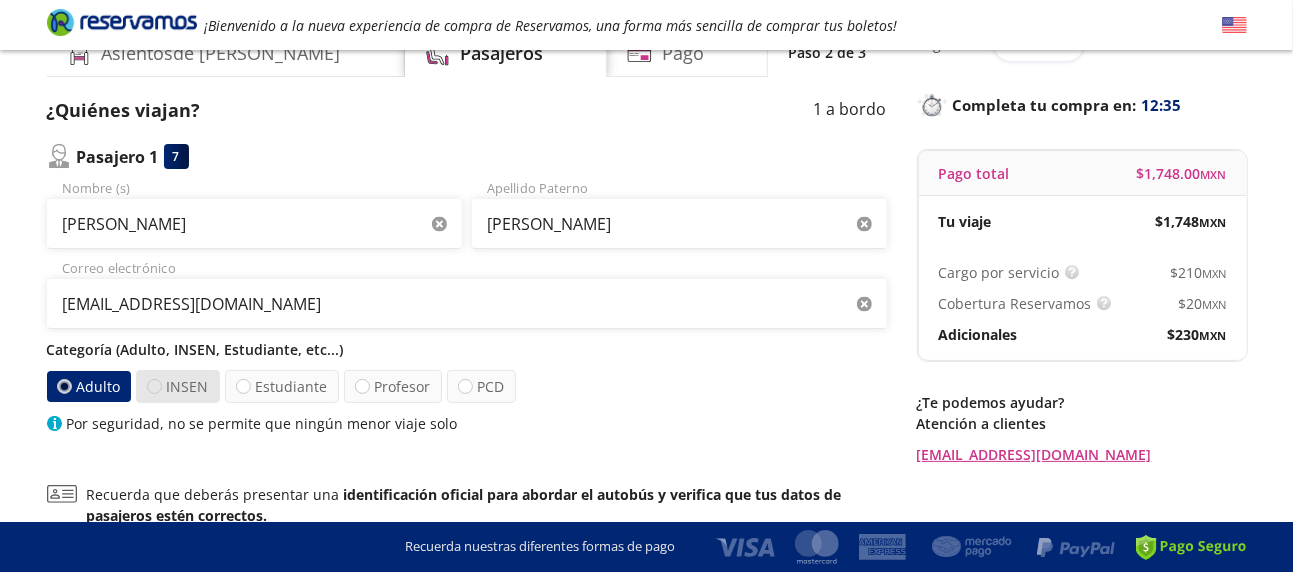 click at bounding box center (154, 386) 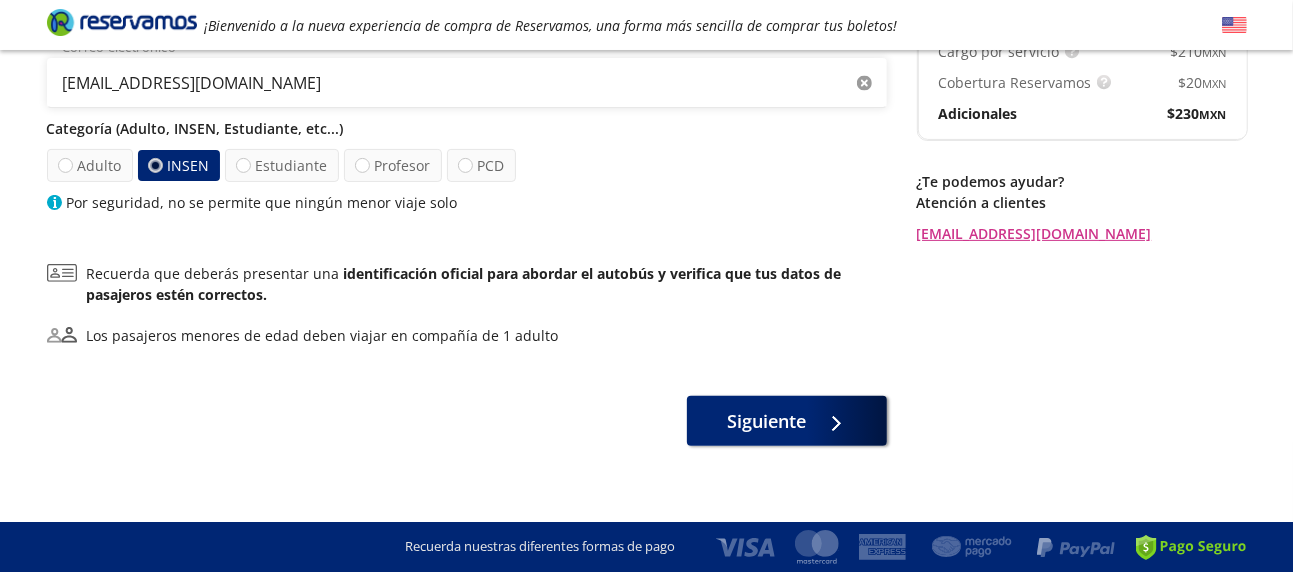 scroll, scrollTop: 335, scrollLeft: 0, axis: vertical 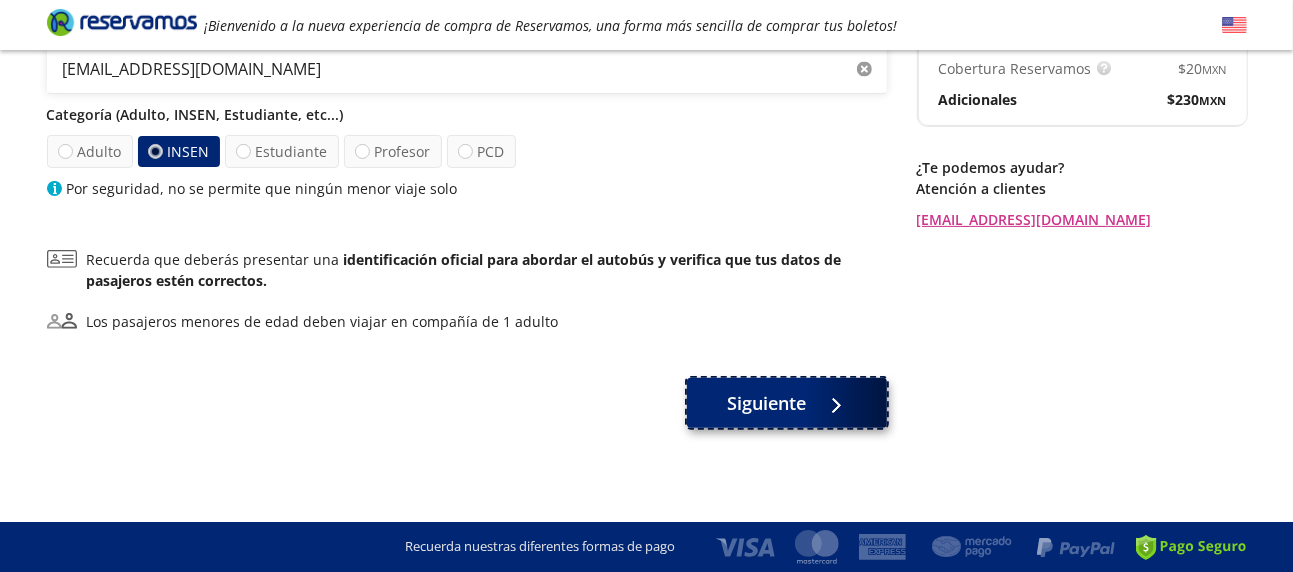 click on "Siguiente" at bounding box center (766, 403) 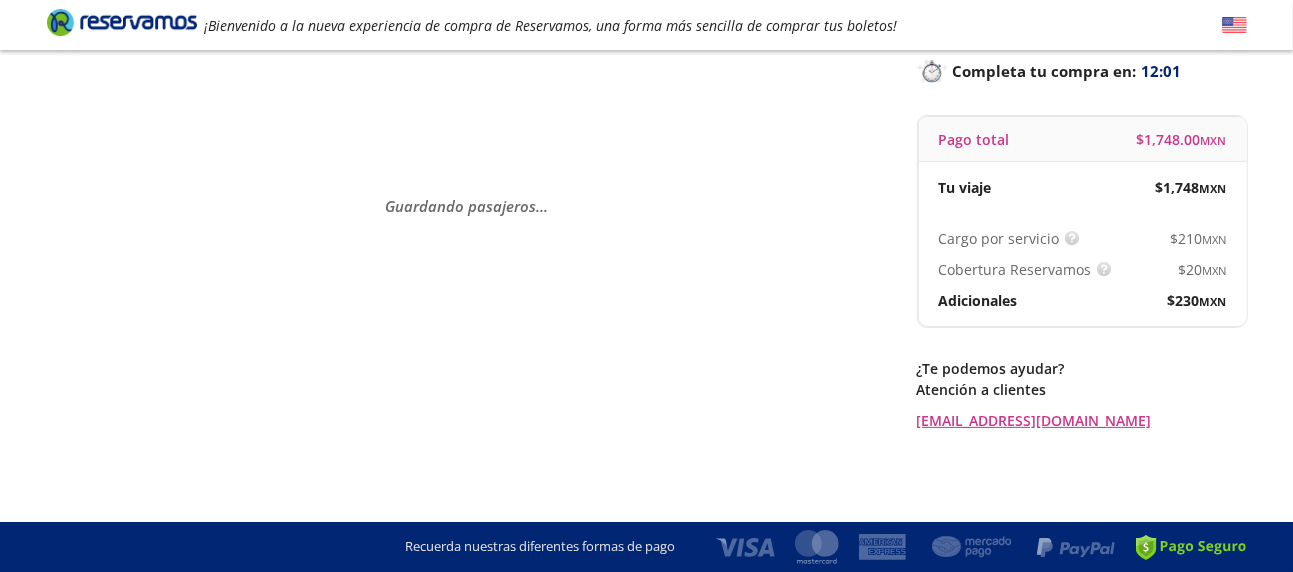 scroll, scrollTop: 0, scrollLeft: 0, axis: both 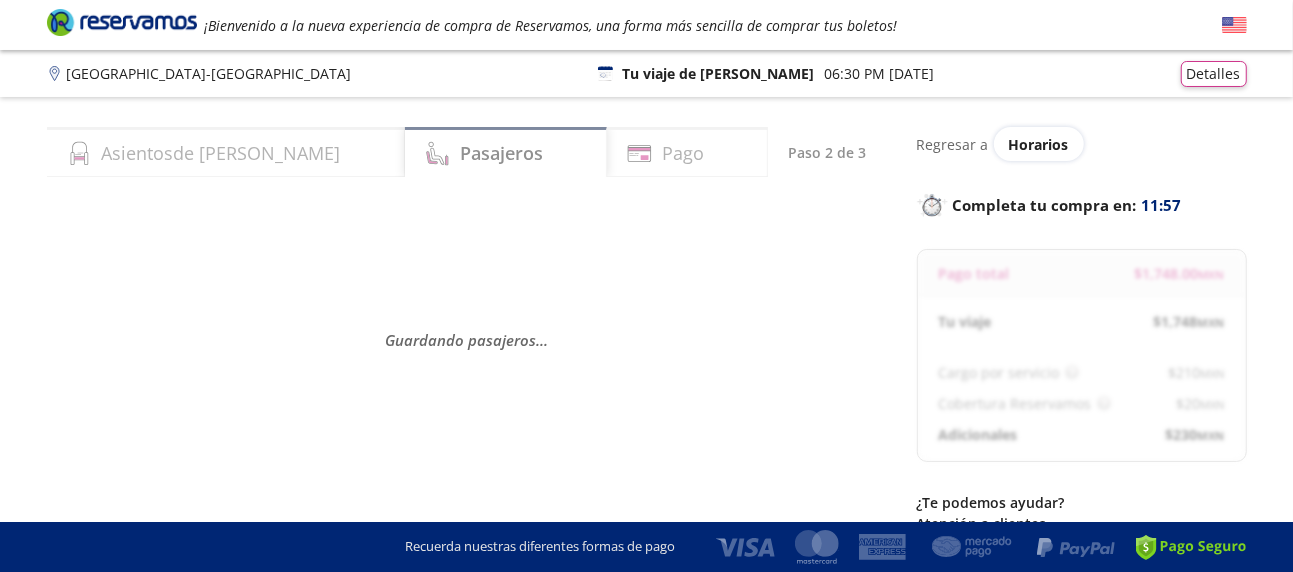 select on "MX" 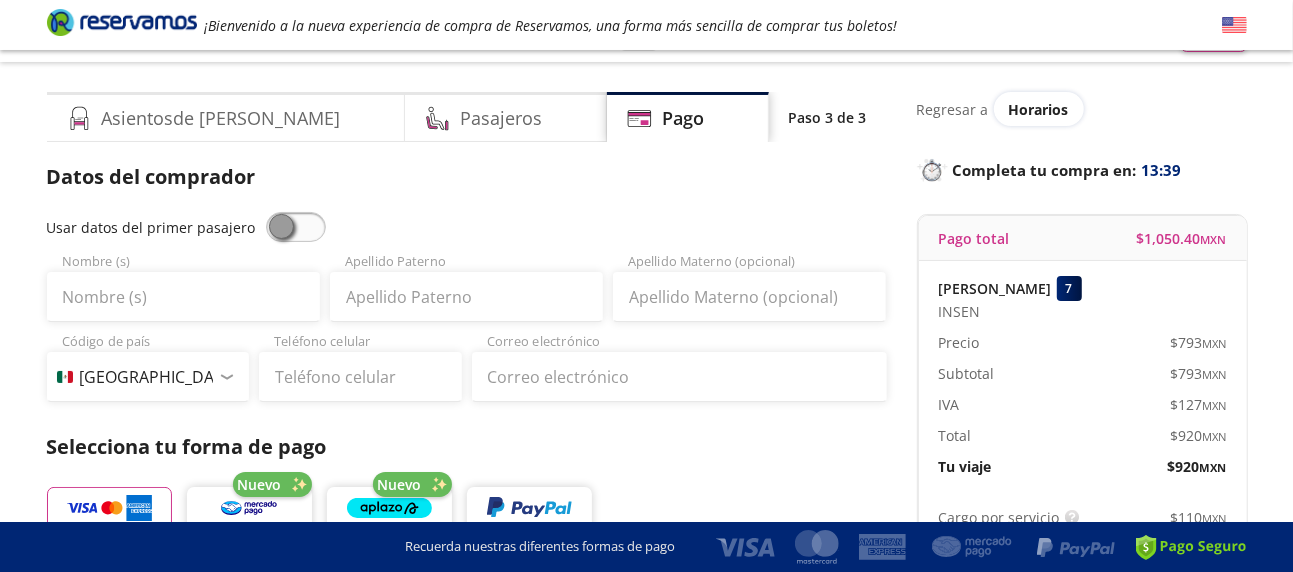 scroll, scrollTop: 0, scrollLeft: 0, axis: both 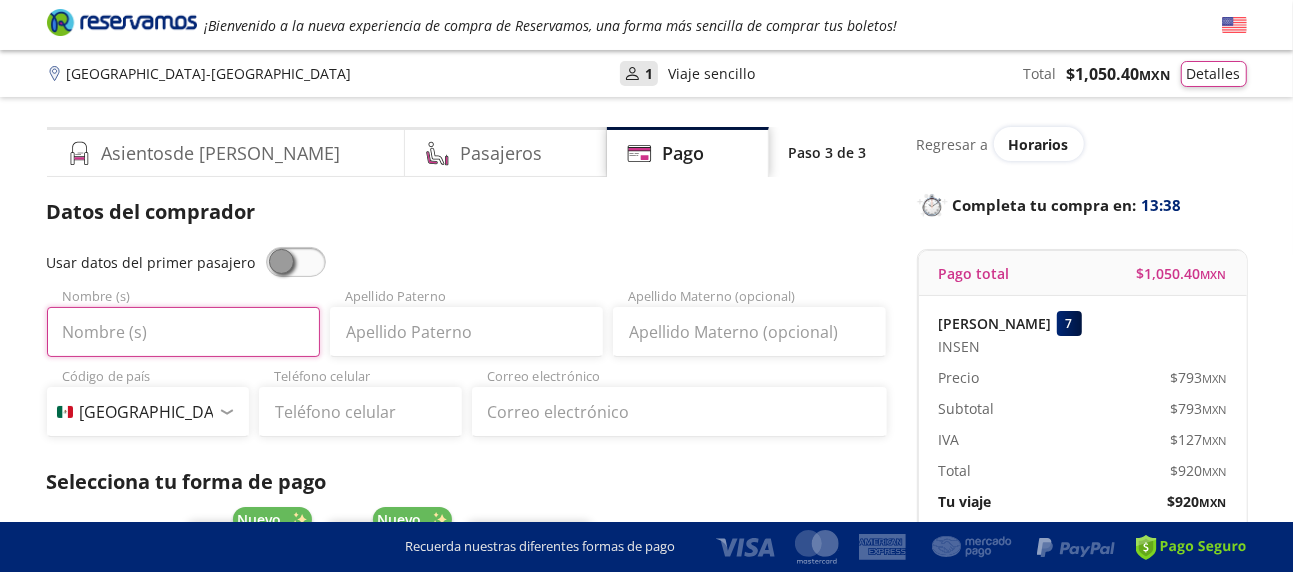 click on "Nombre (s)" at bounding box center (183, 332) 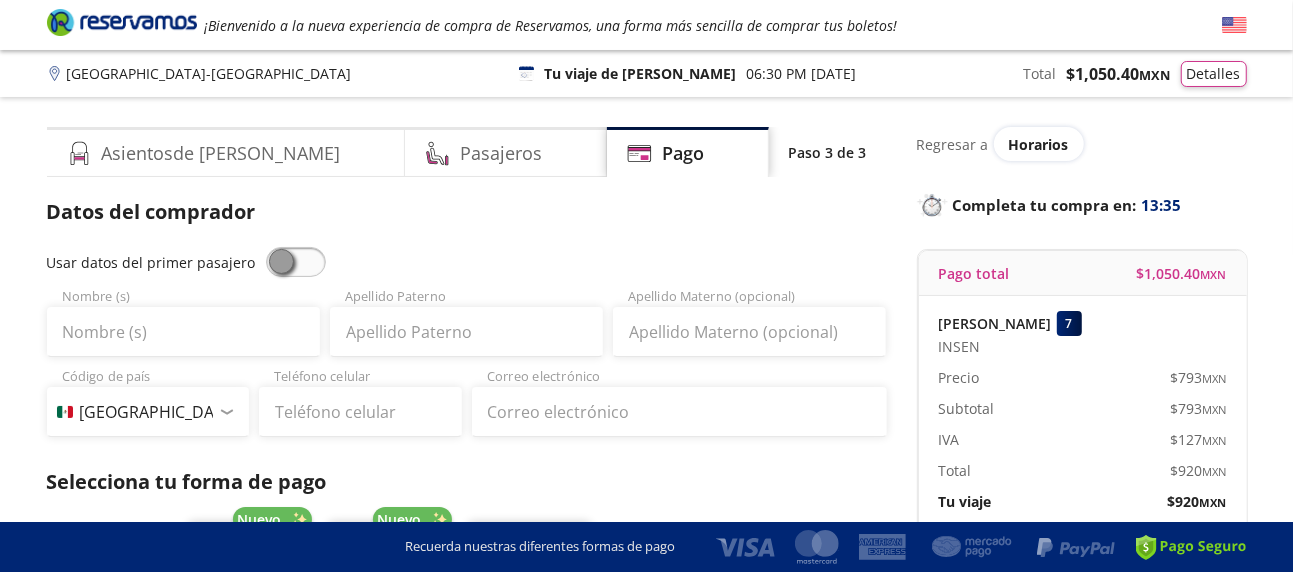 click at bounding box center (296, 262) 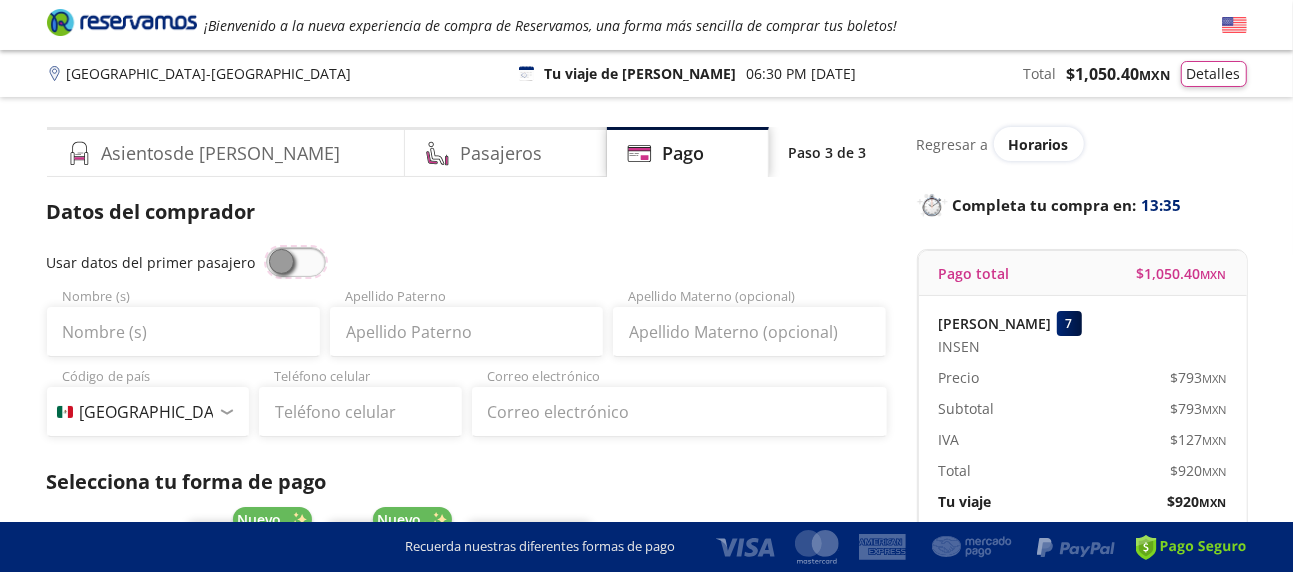 click at bounding box center [266, 247] 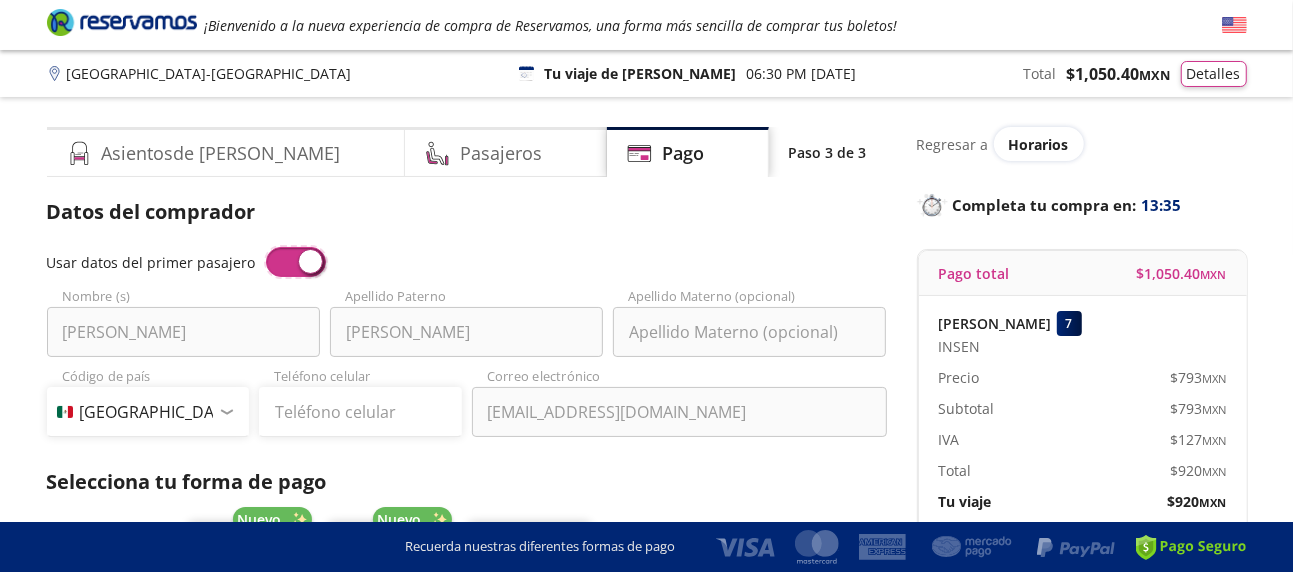 type on "[PERSON_NAME]" 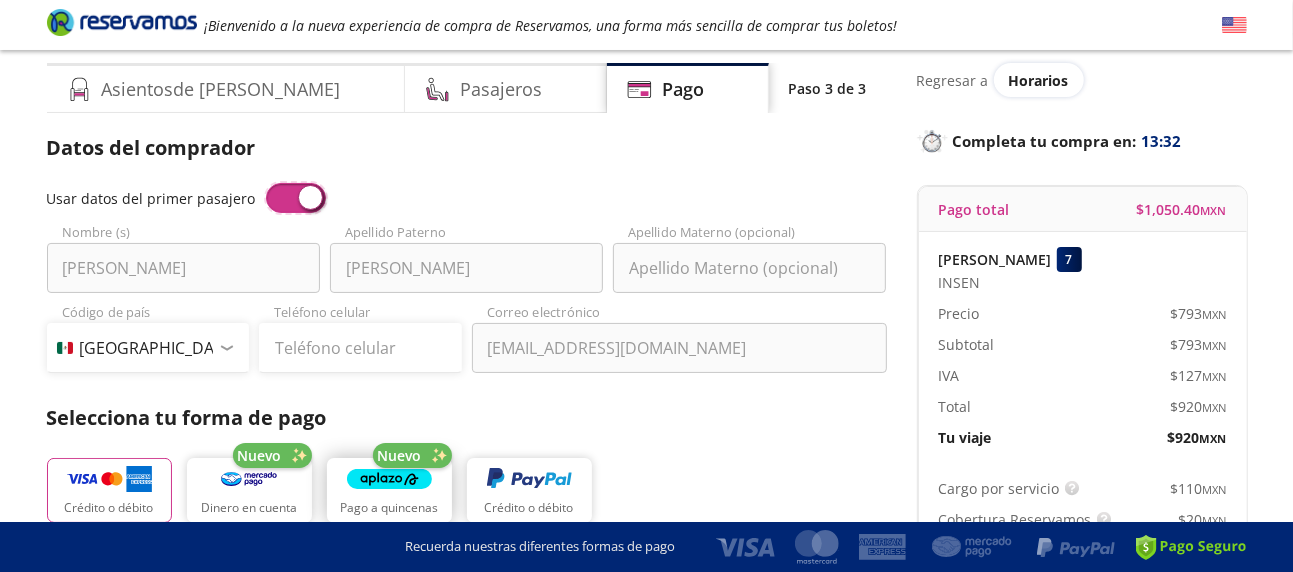 scroll, scrollTop: 100, scrollLeft: 0, axis: vertical 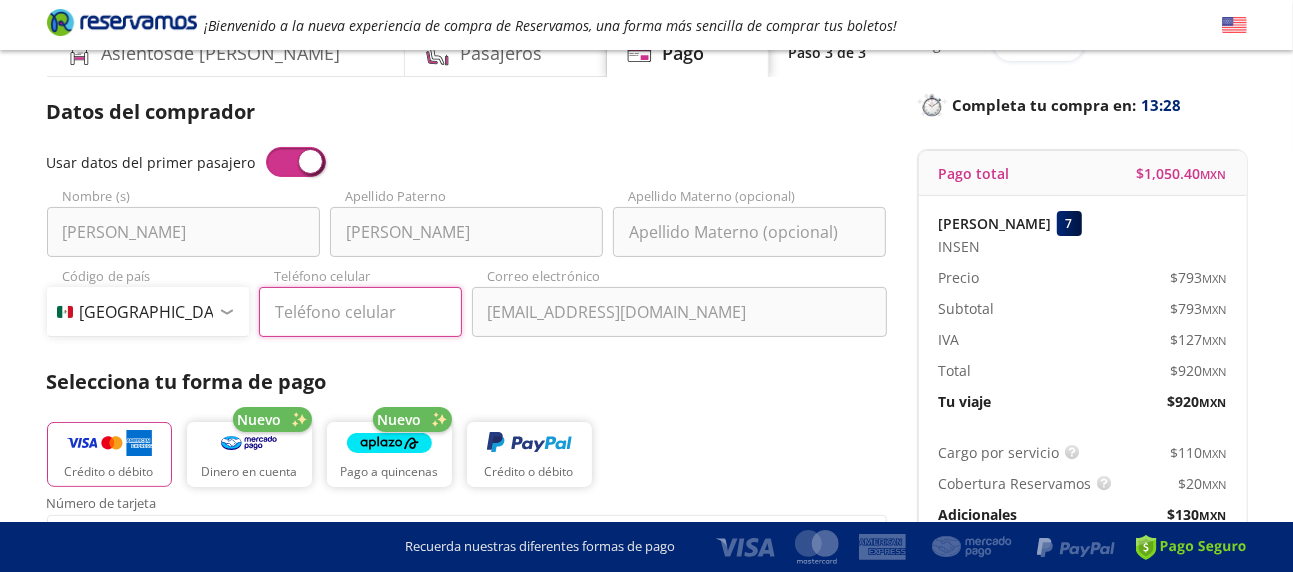 click on "Teléfono celular" at bounding box center (360, 312) 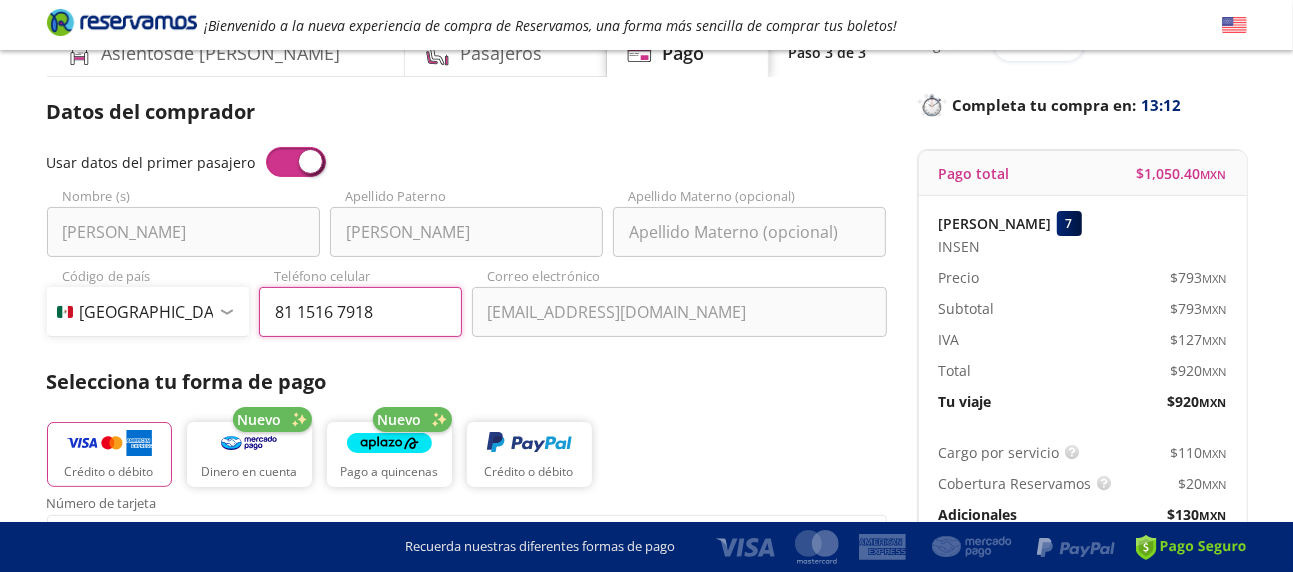 type on "81 1516 7918" 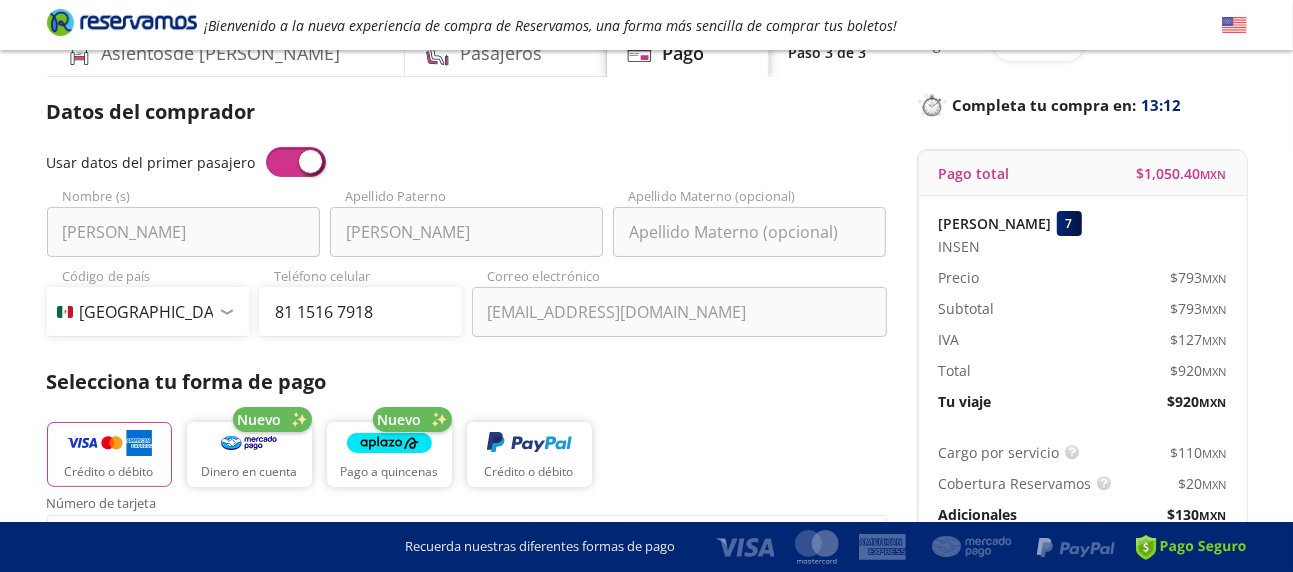 click on "Crédito o débito Nuevo Dinero en cuenta Nuevo Pago a quincenas Crédito o débito" at bounding box center [467, 452] 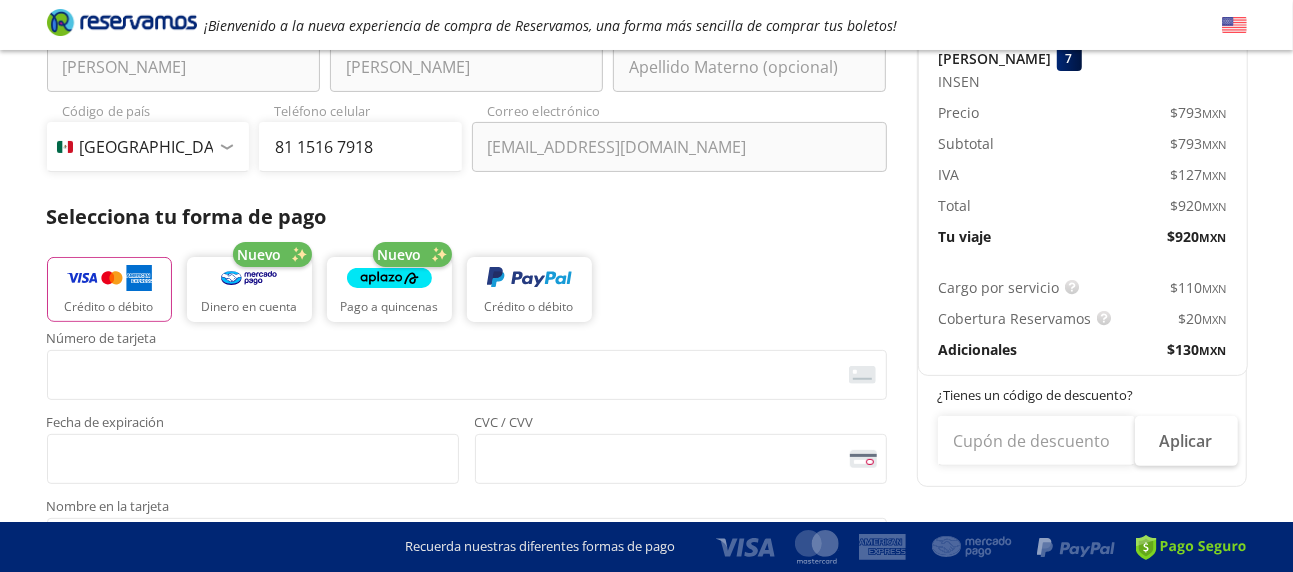 scroll, scrollTop: 300, scrollLeft: 0, axis: vertical 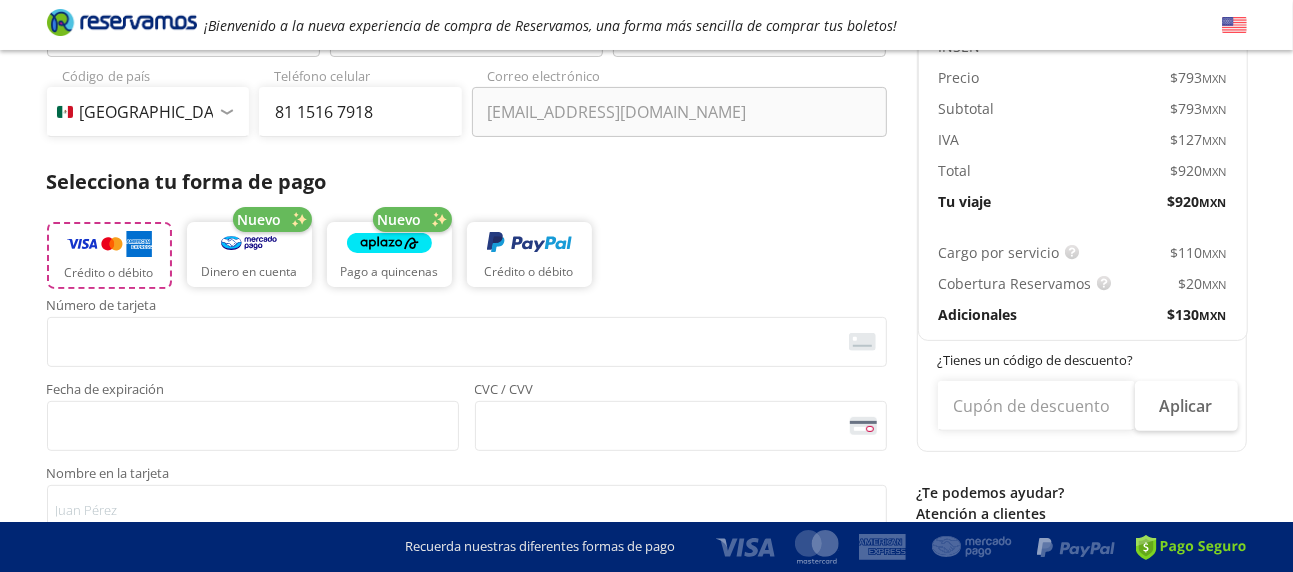 click on "Crédito o débito" at bounding box center [109, 255] 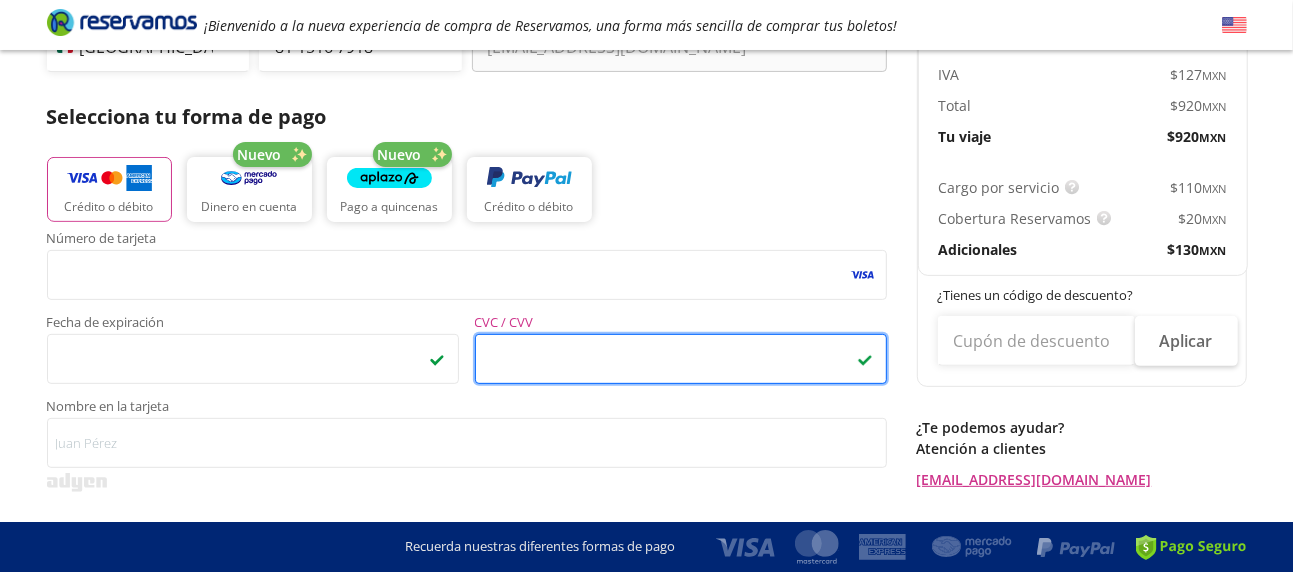 scroll, scrollTop: 500, scrollLeft: 0, axis: vertical 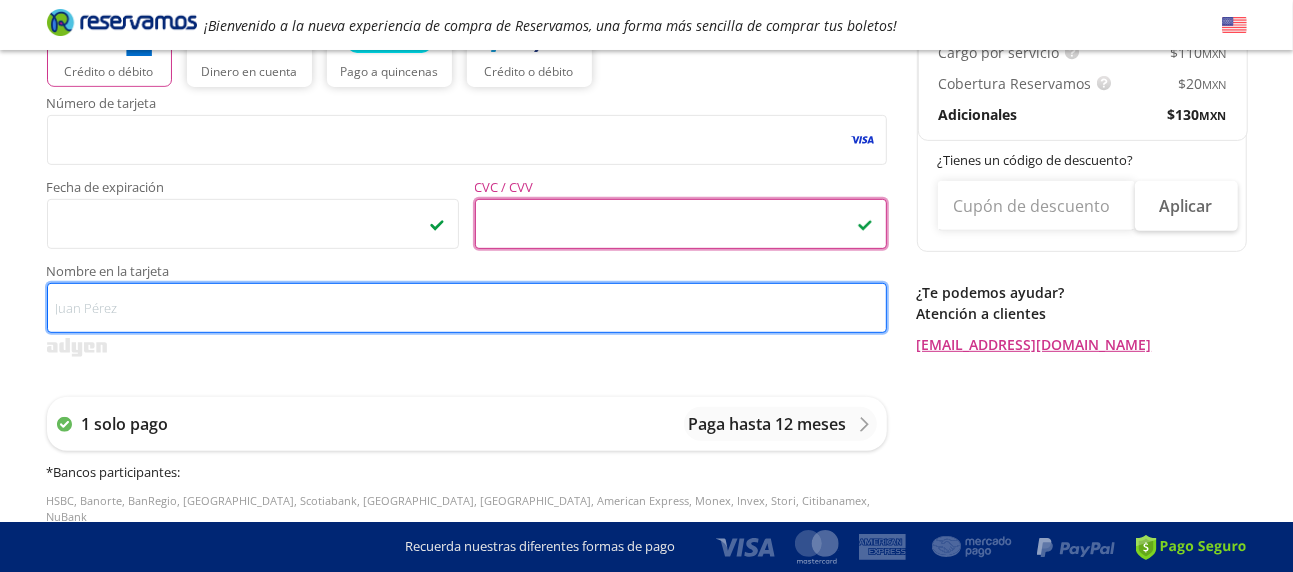 click on "Nombre en la tarjeta" at bounding box center (467, 308) 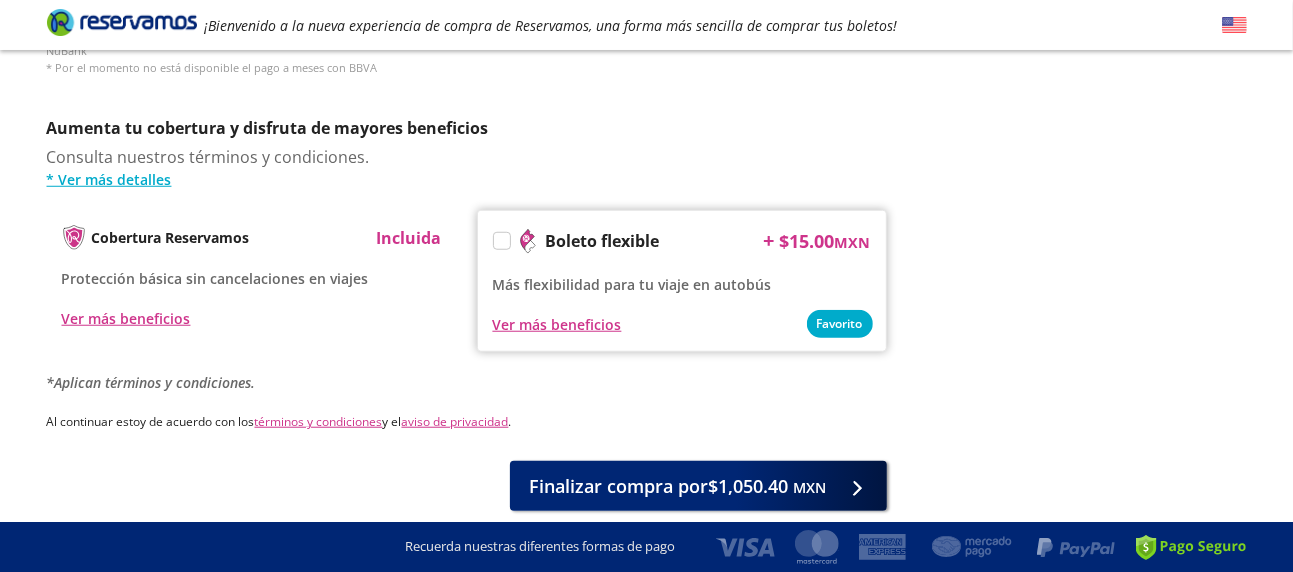 scroll, scrollTop: 1028, scrollLeft: 0, axis: vertical 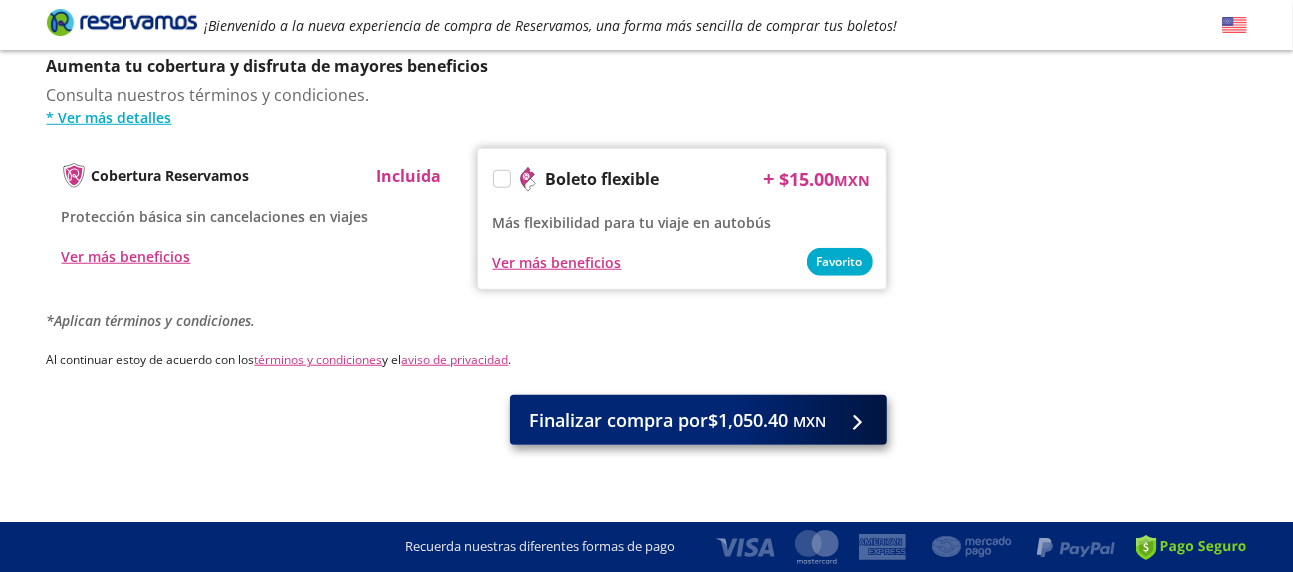 type on "[PERSON_NAME]" 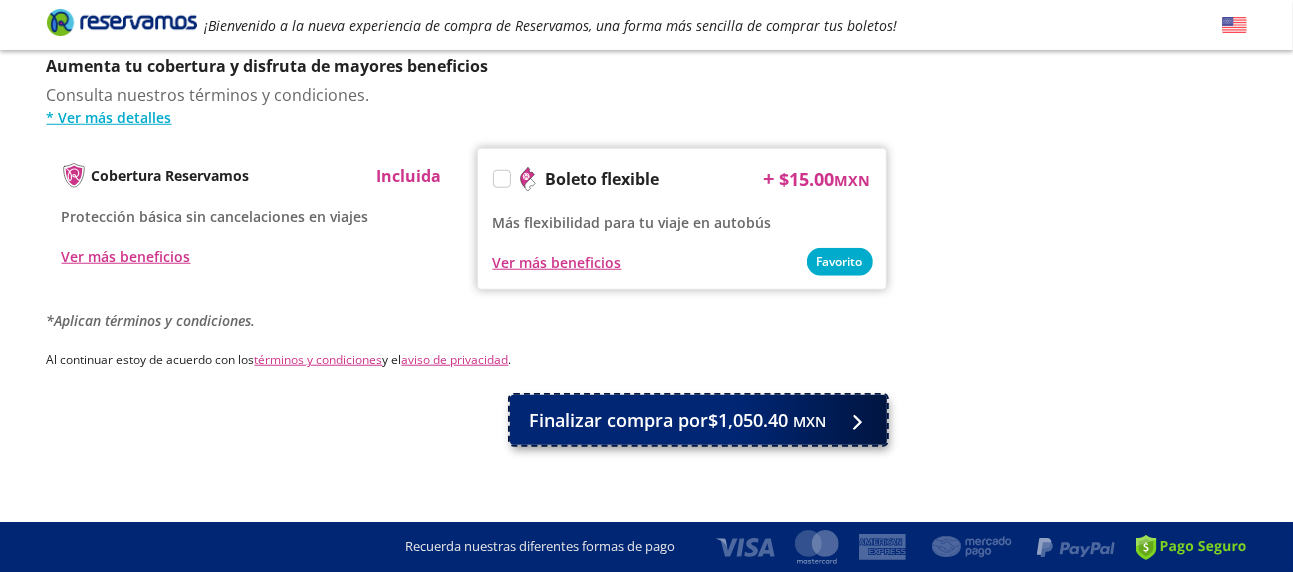 click on "Finalizar compra por  $1,050.40   MXN" at bounding box center (678, 420) 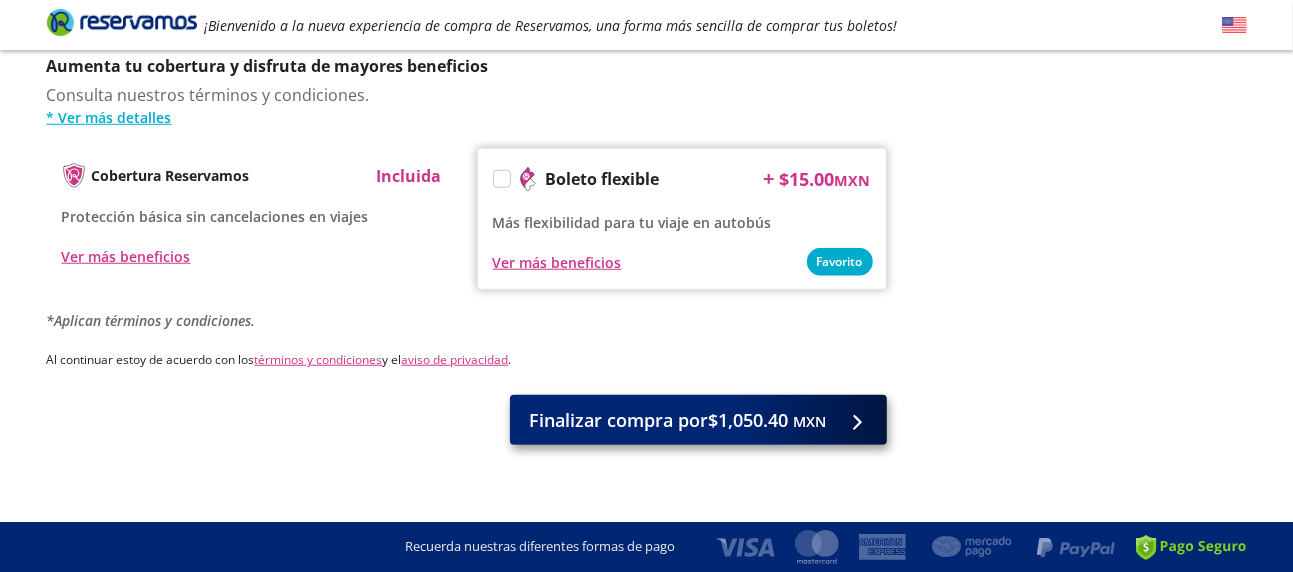 scroll, scrollTop: 0, scrollLeft: 0, axis: both 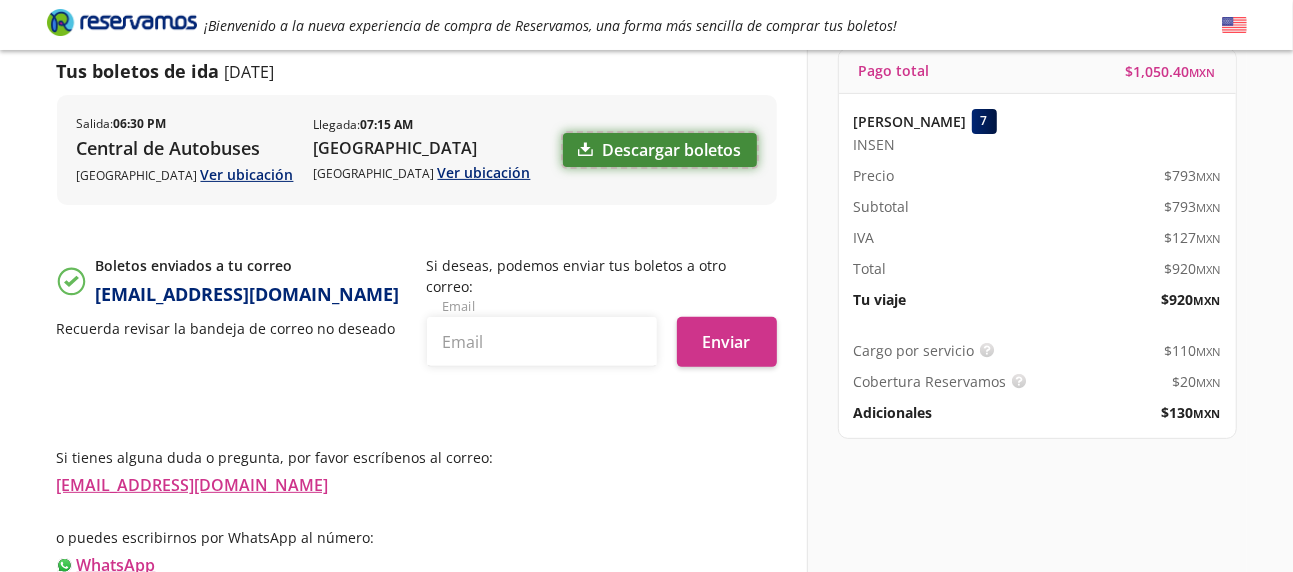 click on "Descargar boletos" at bounding box center (660, 150) 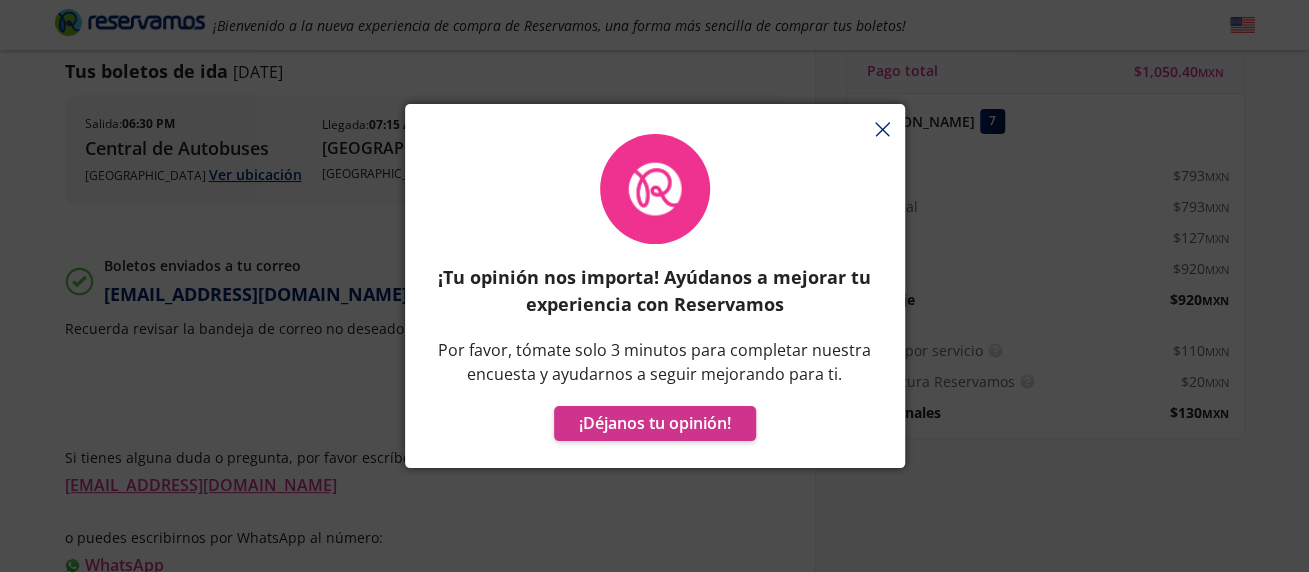 click on "¡Tu opinión nos importa! Ayúdanos a mejorar tu experiencia con Reservamos Por favor, tómate solo 3 minutos para completar nuestra encuesta y ayudarnos a seguir mejorando para ti. ¡Déjanos tu opinión!" at bounding box center [655, 295] 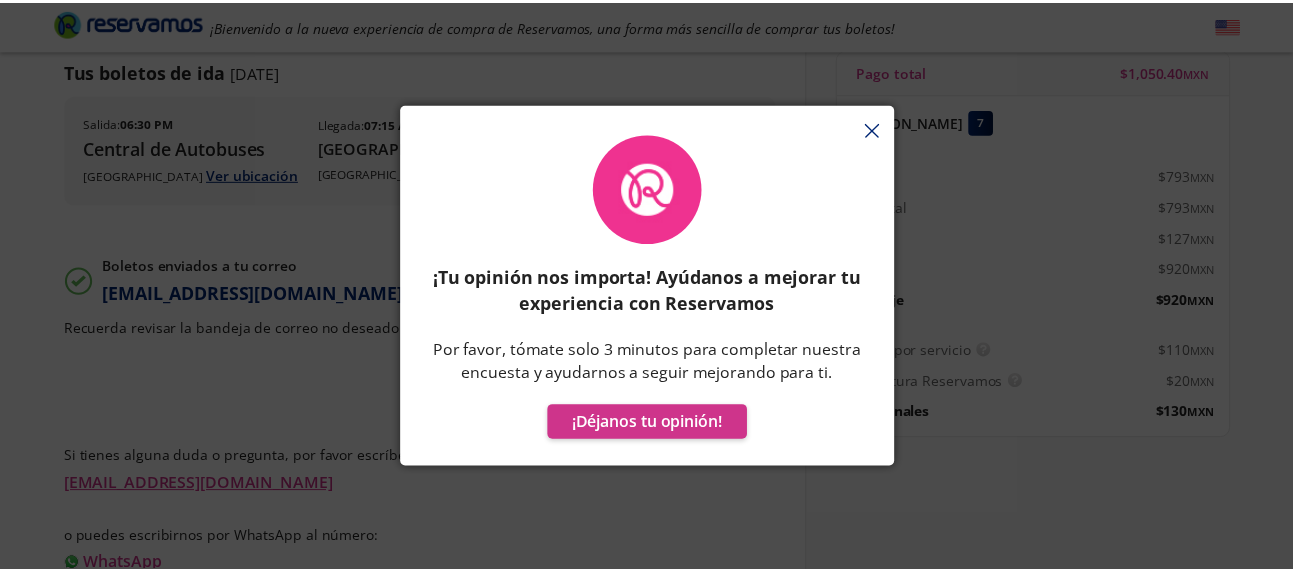 scroll, scrollTop: 3, scrollLeft: 0, axis: vertical 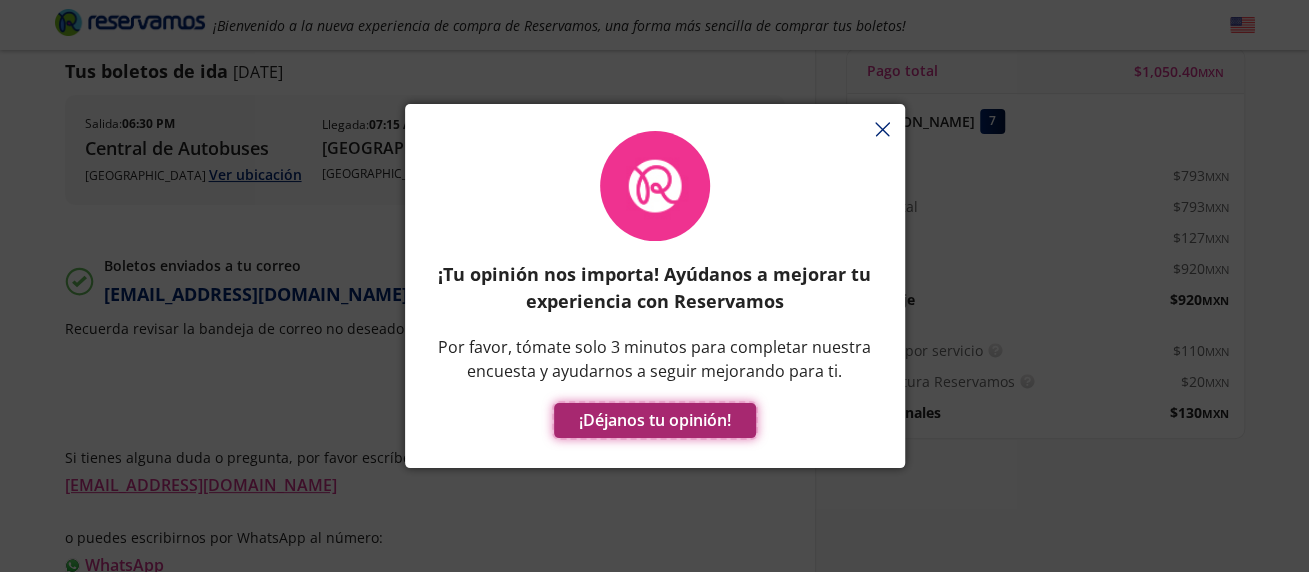 click on "¡Déjanos tu opinión!" at bounding box center (655, 420) 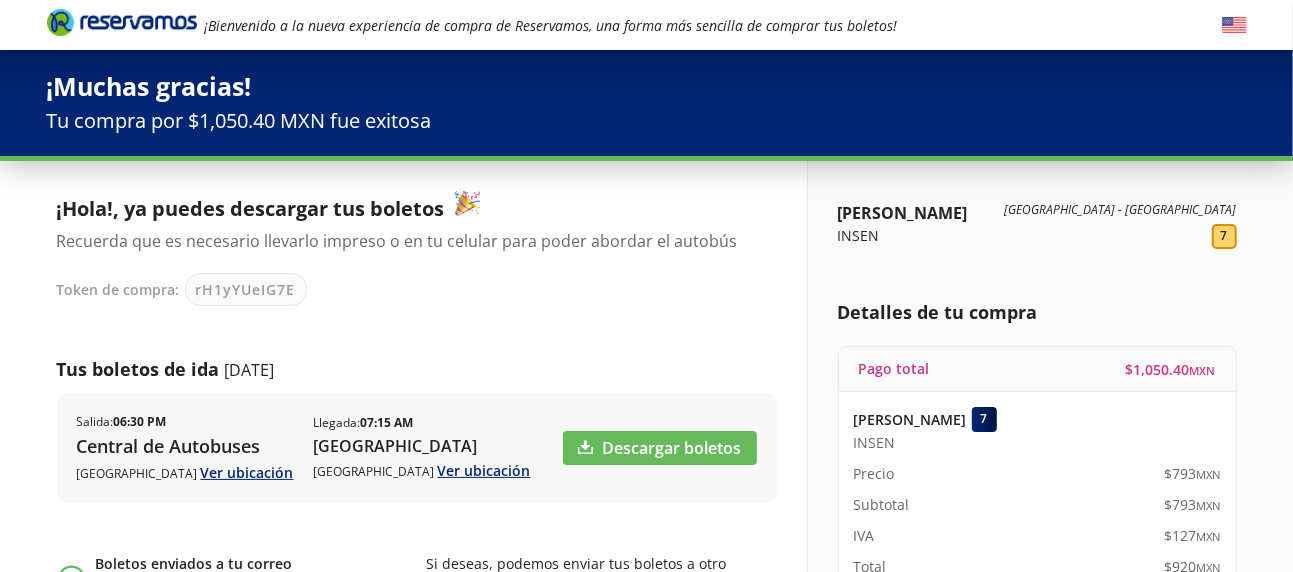 scroll, scrollTop: 0, scrollLeft: 0, axis: both 